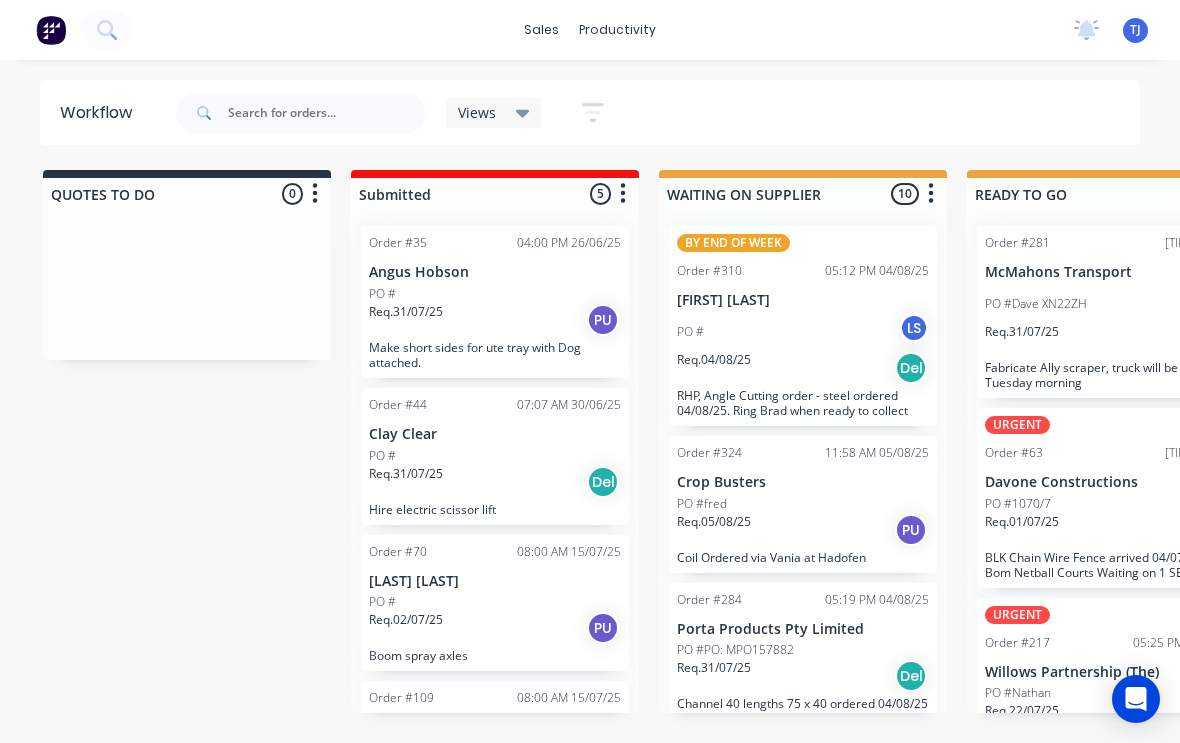 scroll, scrollTop: 0, scrollLeft: 748, axis: horizontal 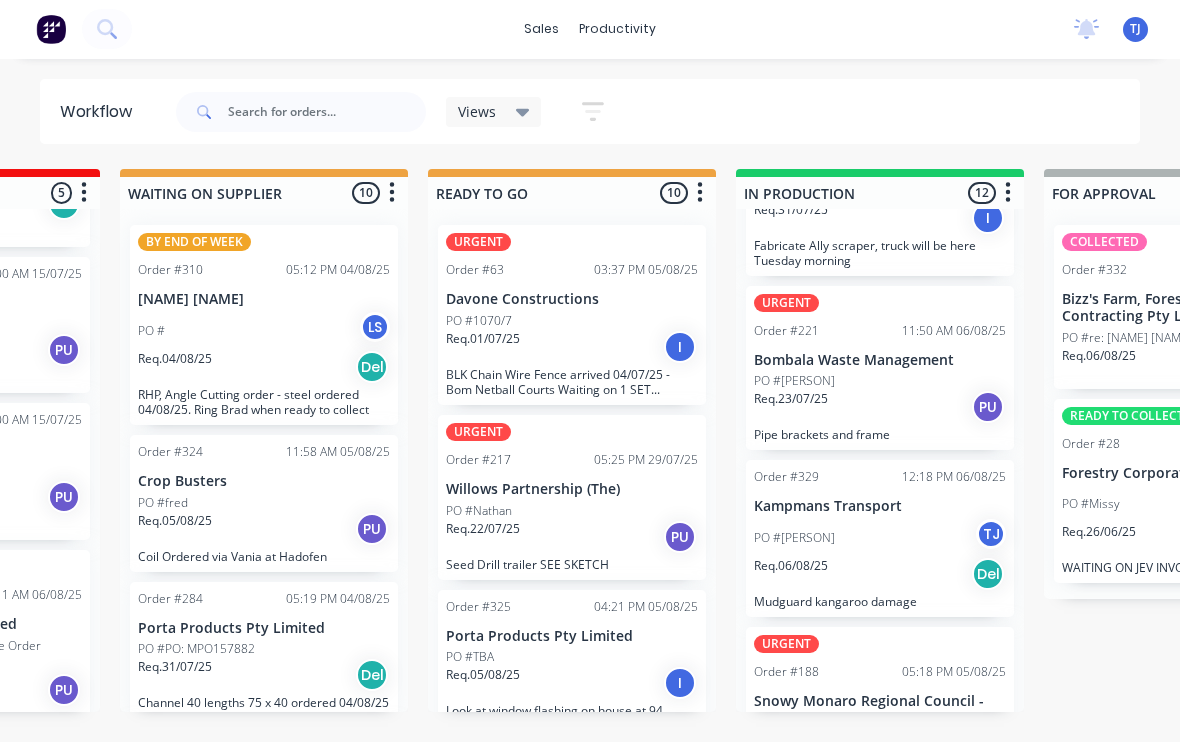 click on "PO #[PERSON] TJ" at bounding box center [880, 539] 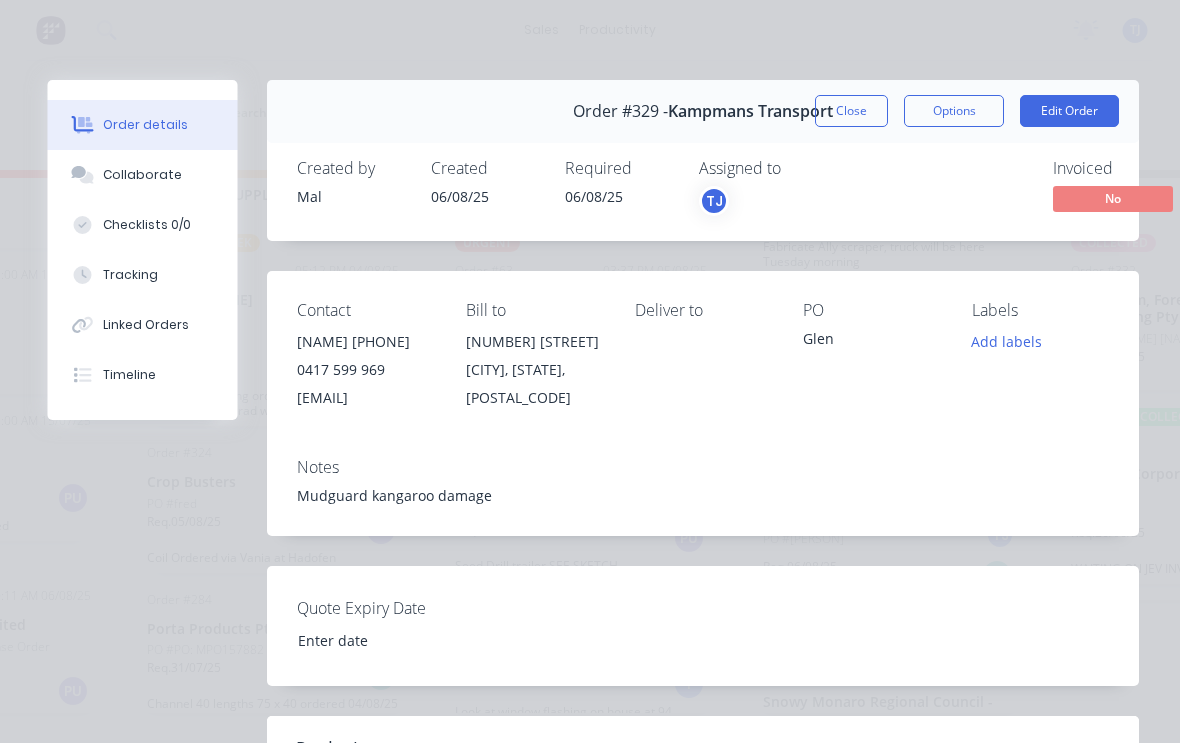 scroll, scrollTop: 0, scrollLeft: 529, axis: horizontal 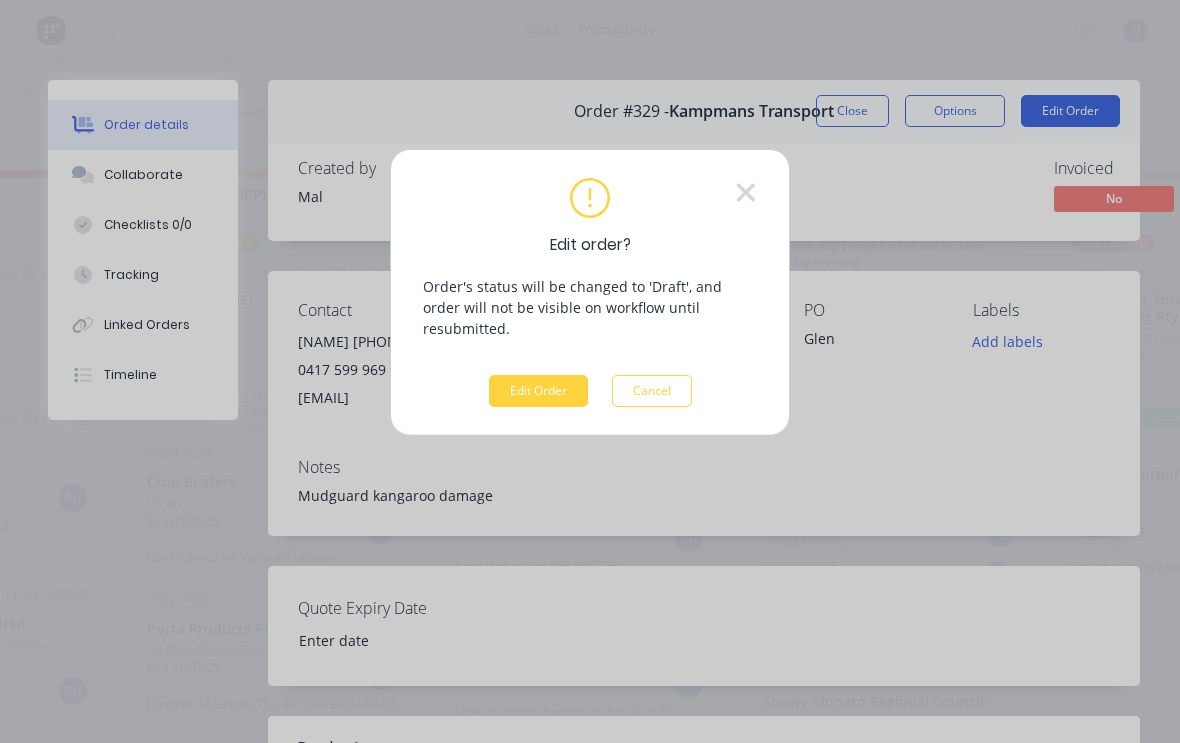 click on "Edit Order" at bounding box center (538, 391) 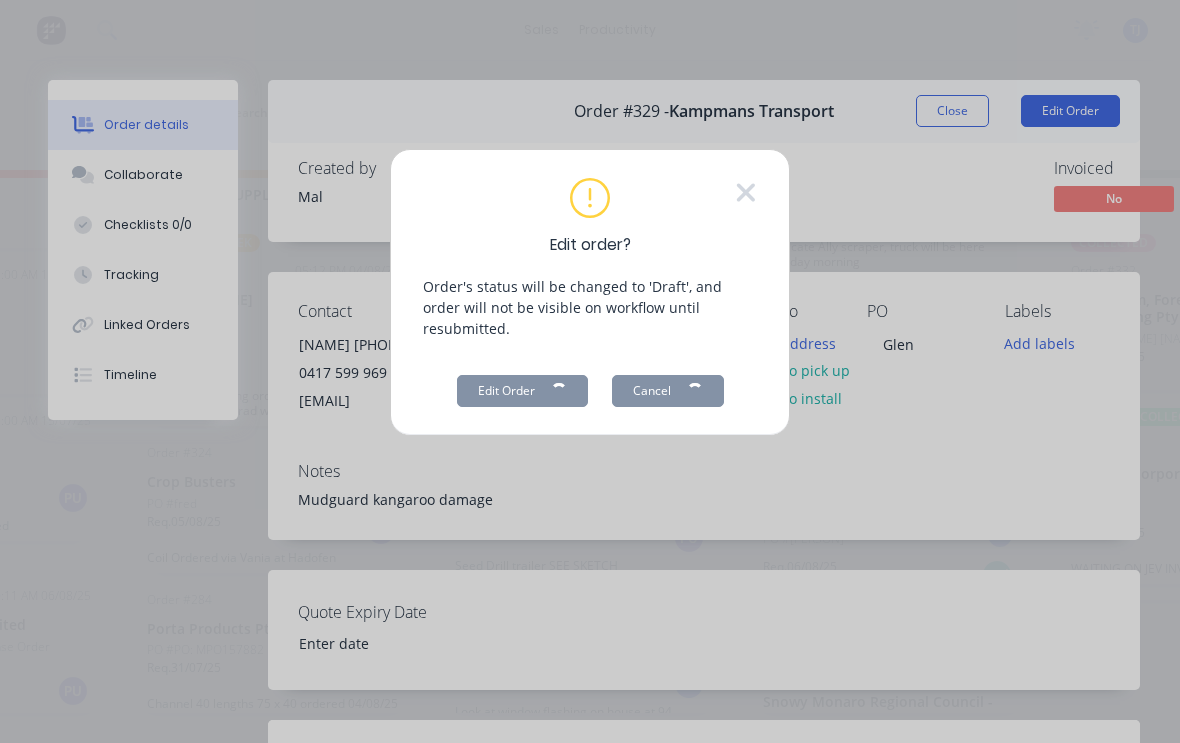 scroll, scrollTop: 0, scrollLeft: 0, axis: both 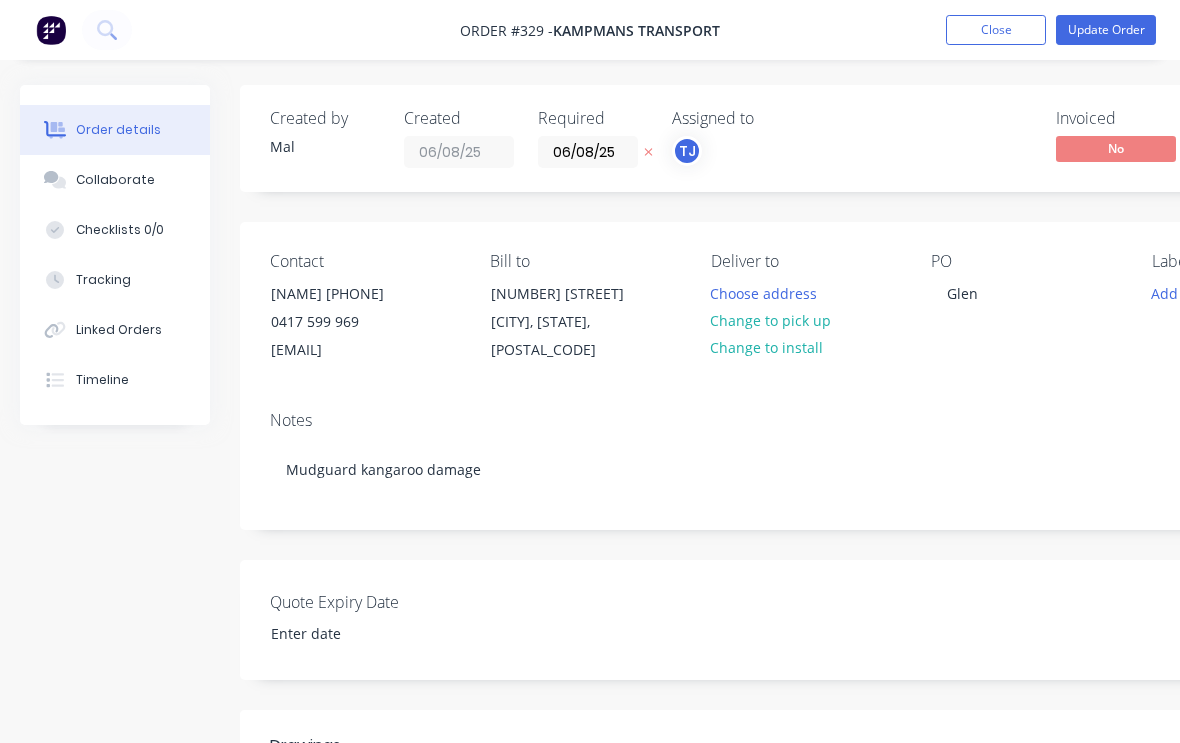 click on "Change to pick up" at bounding box center [771, 320] 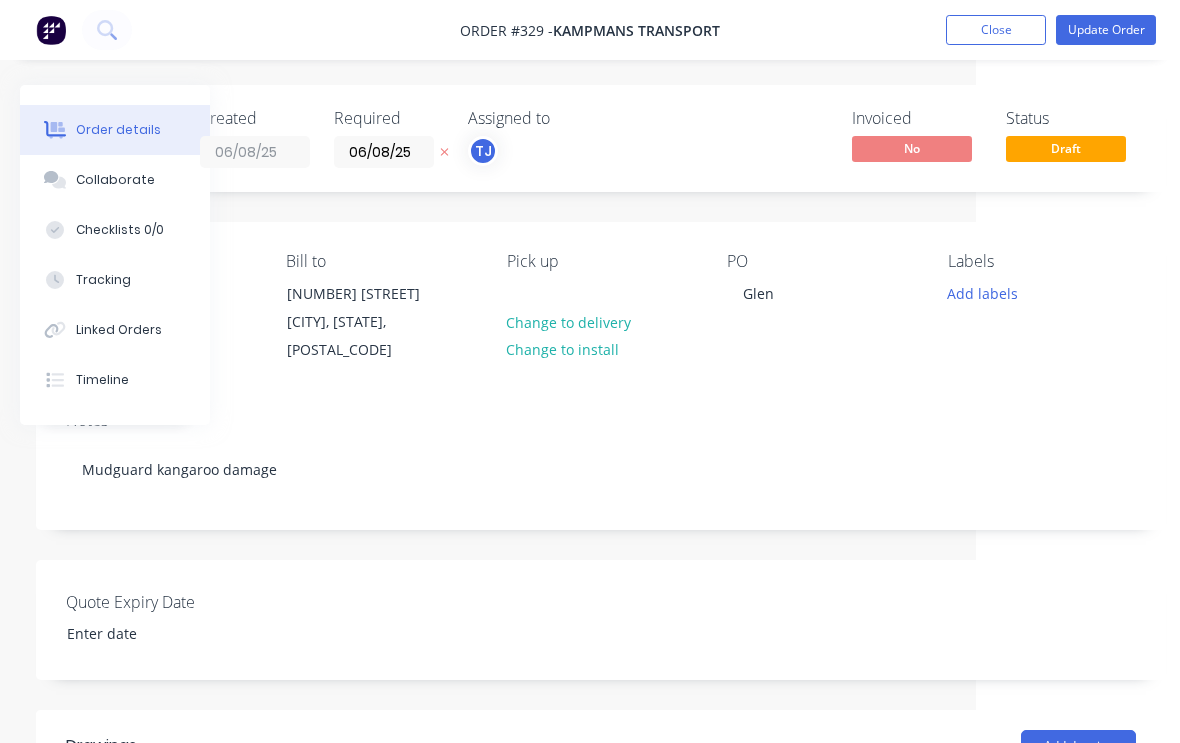 scroll, scrollTop: 0, scrollLeft: 210, axis: horizontal 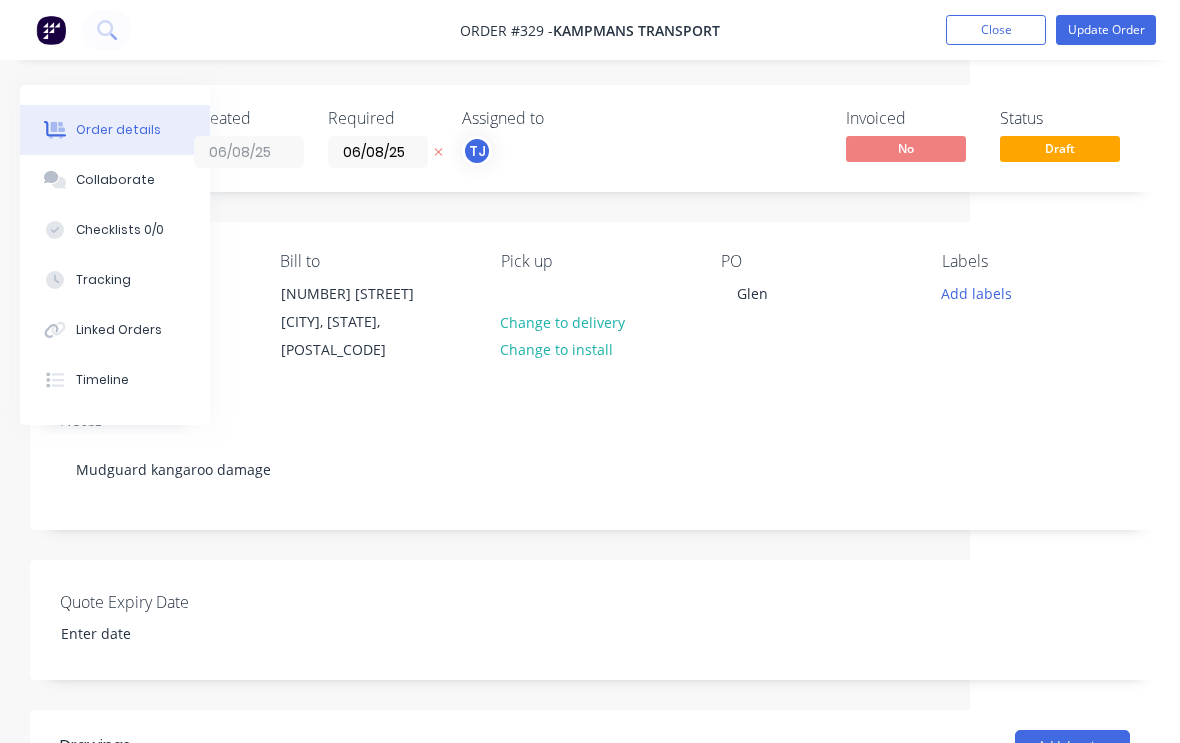 click on "Add labels" at bounding box center [976, 292] 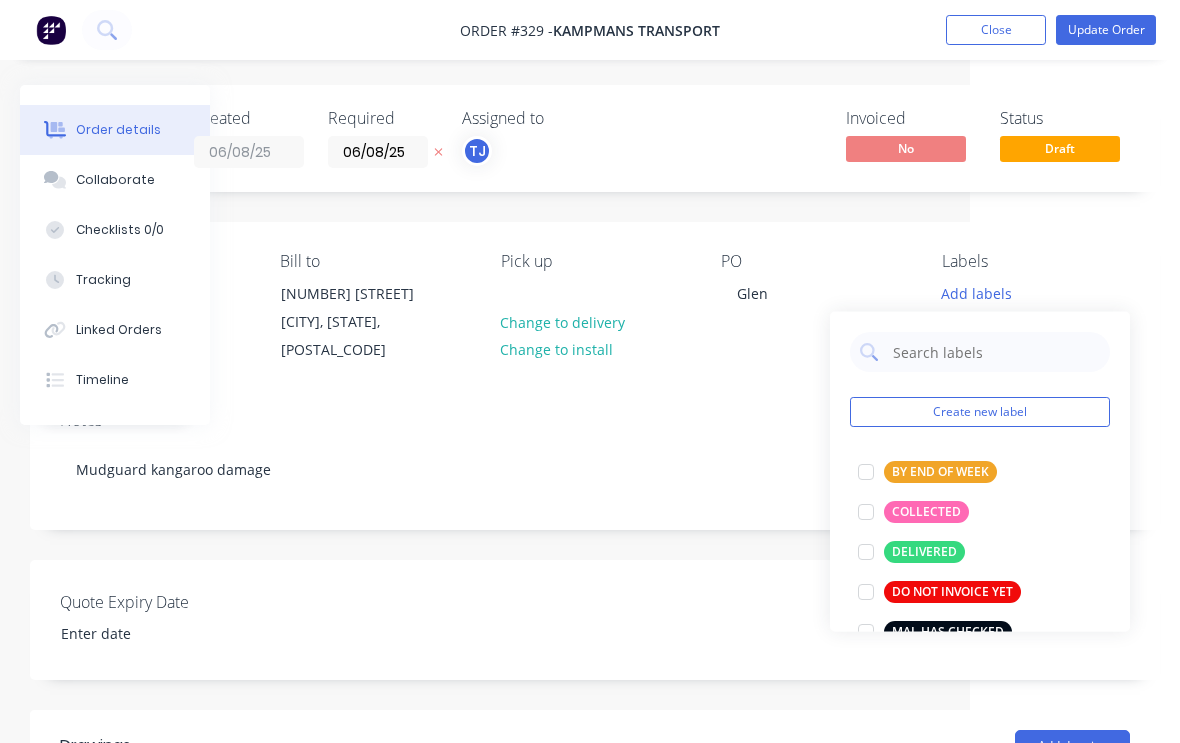 scroll, scrollTop: 0, scrollLeft: 0, axis: both 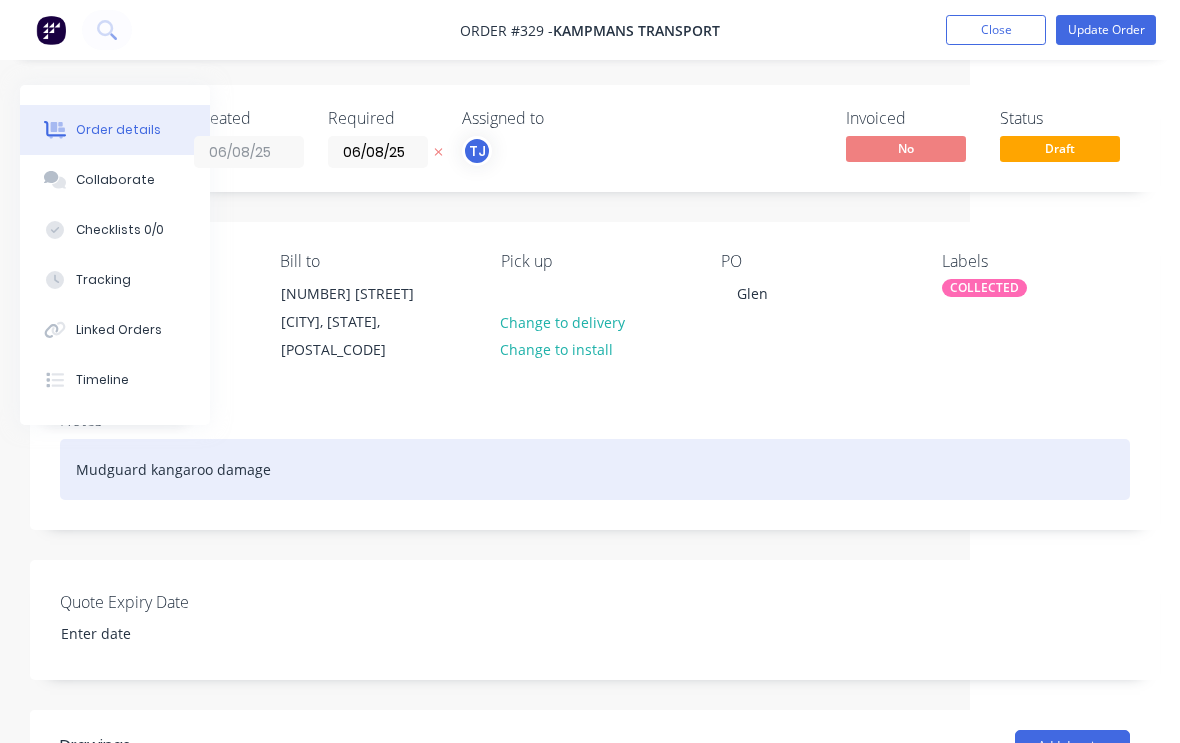 click on "Mudguard kangaroo damage" at bounding box center (595, 469) 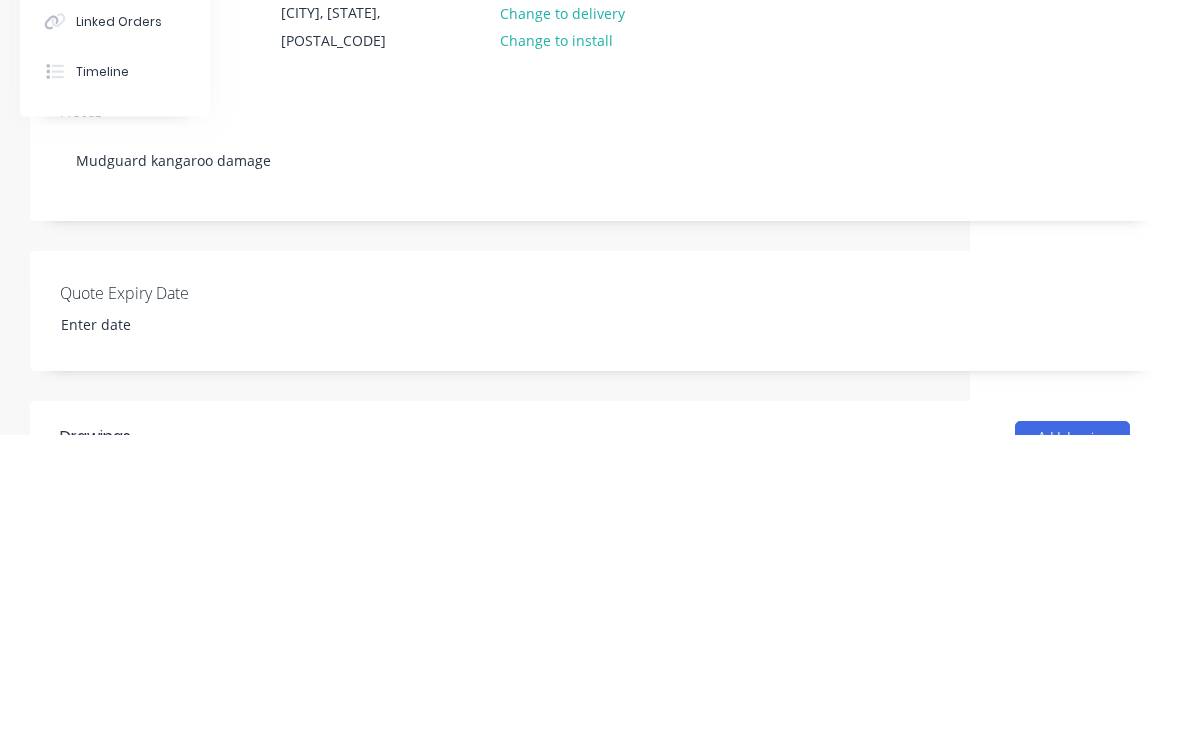 scroll, scrollTop: 309, scrollLeft: 210, axis: both 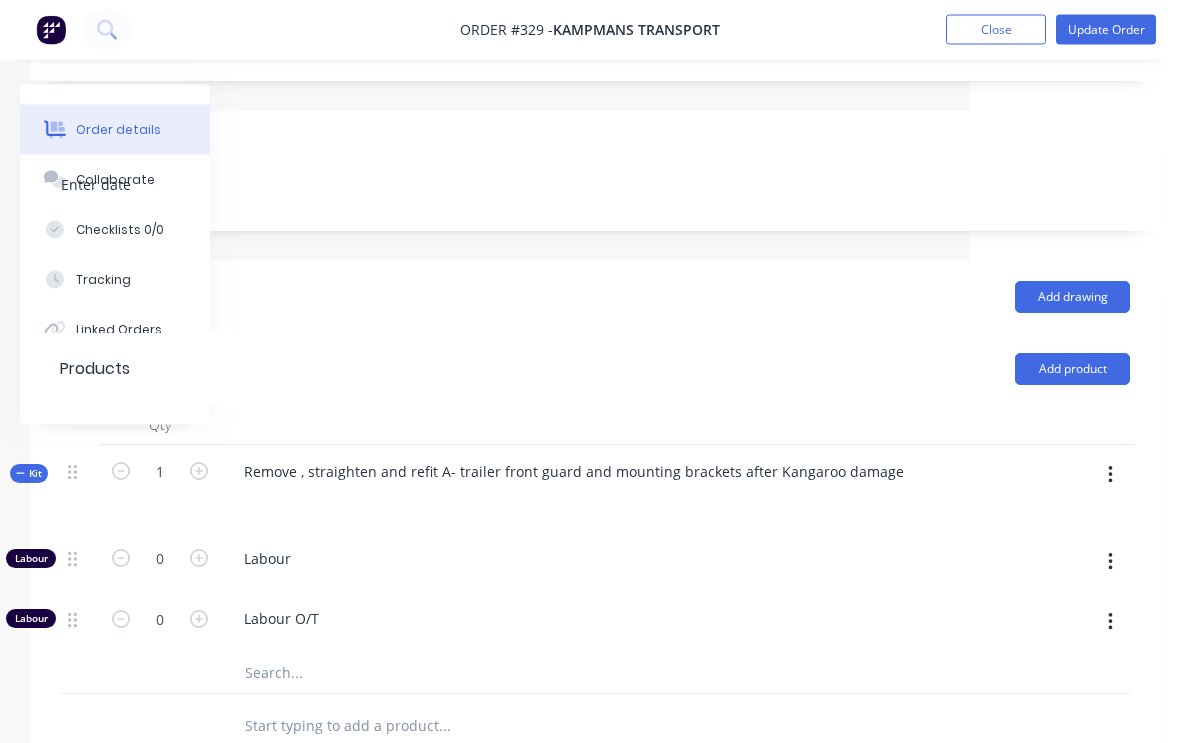 click at bounding box center [1110, 476] 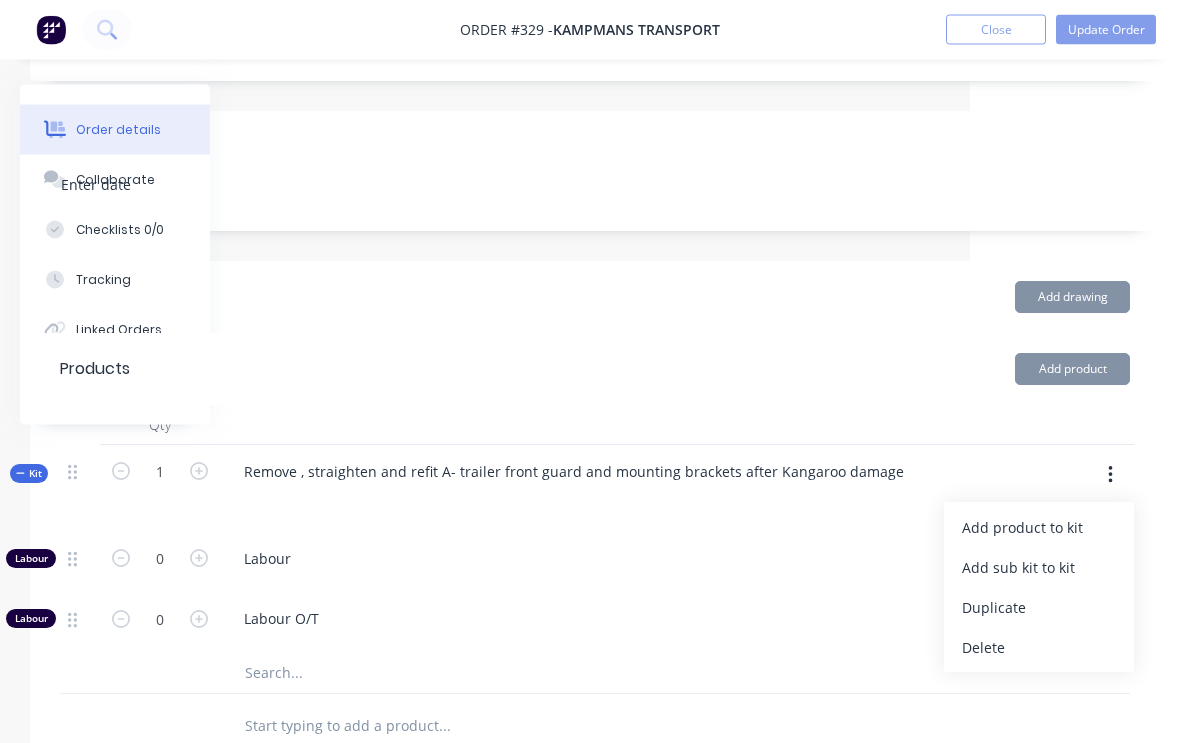 scroll, scrollTop: 449, scrollLeft: 210, axis: both 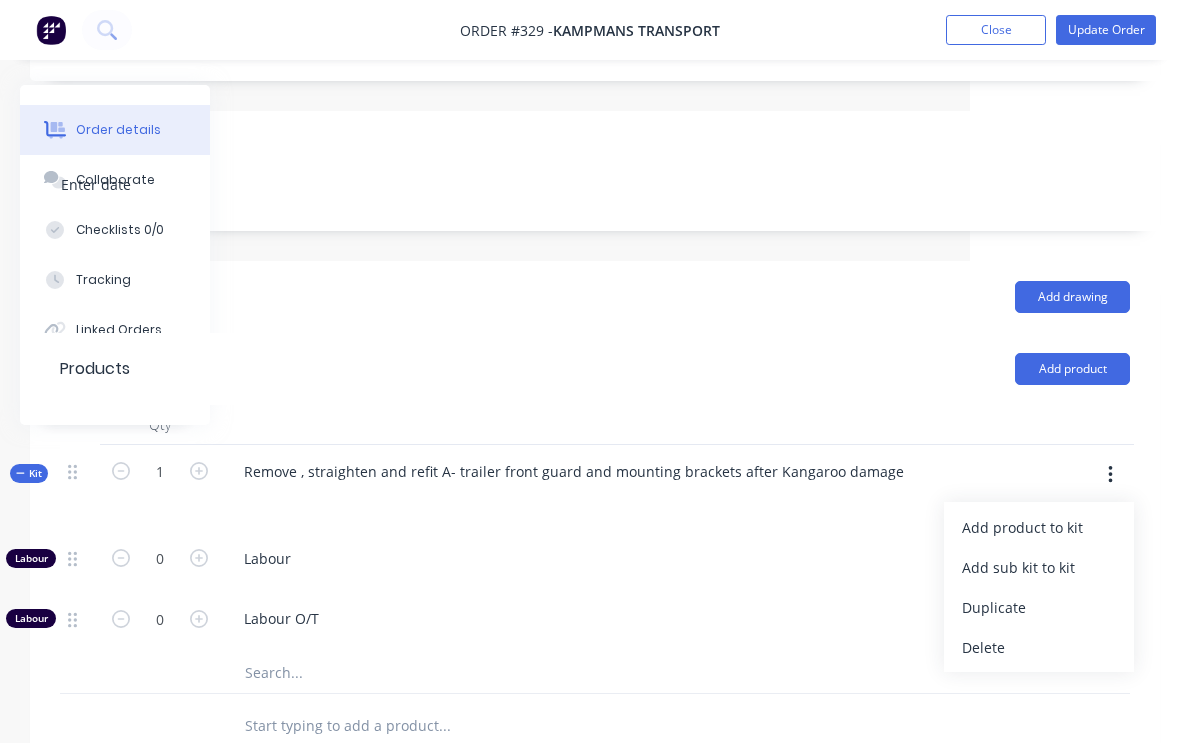 click on "Add product to kit" at bounding box center (1039, 527) 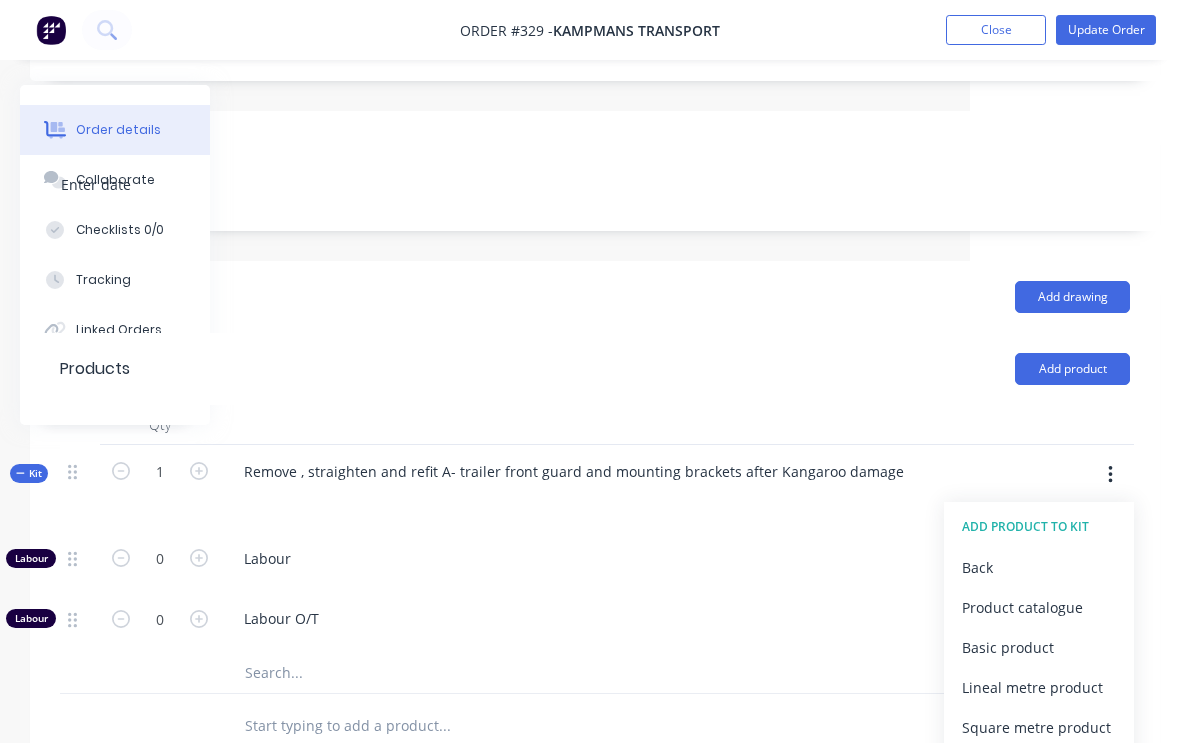 click on "Product catalogue" at bounding box center (1039, 607) 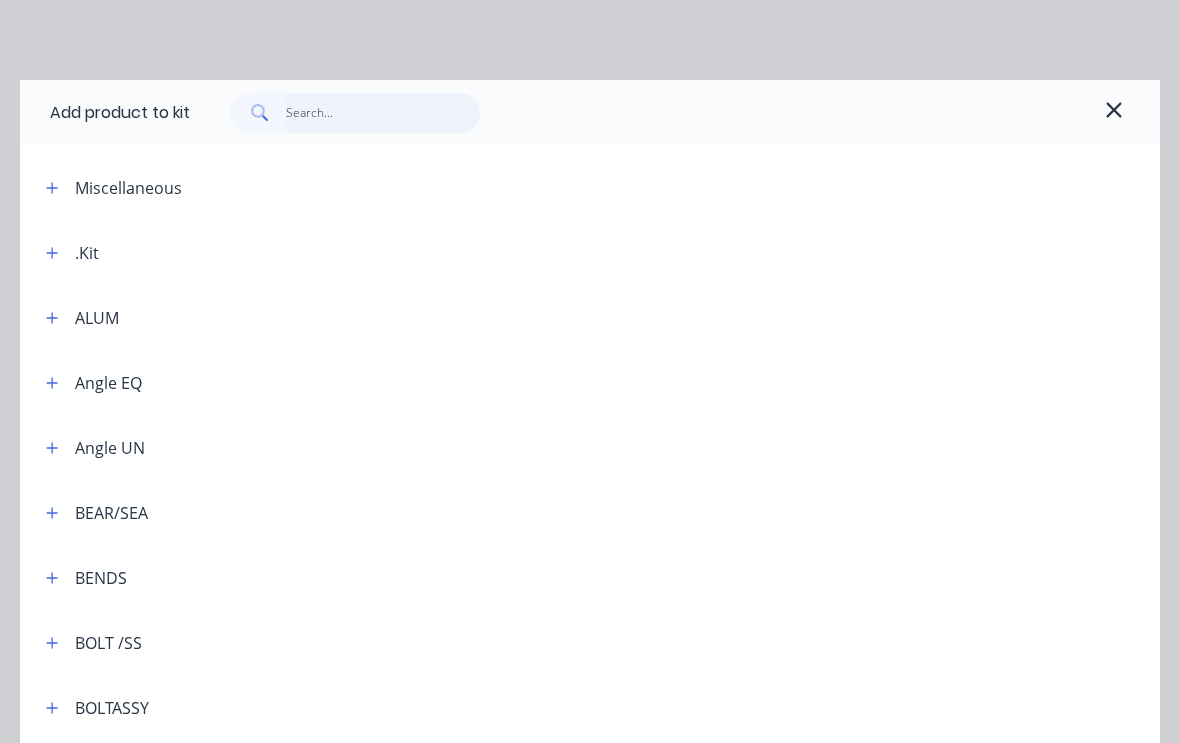 click at bounding box center [383, 113] 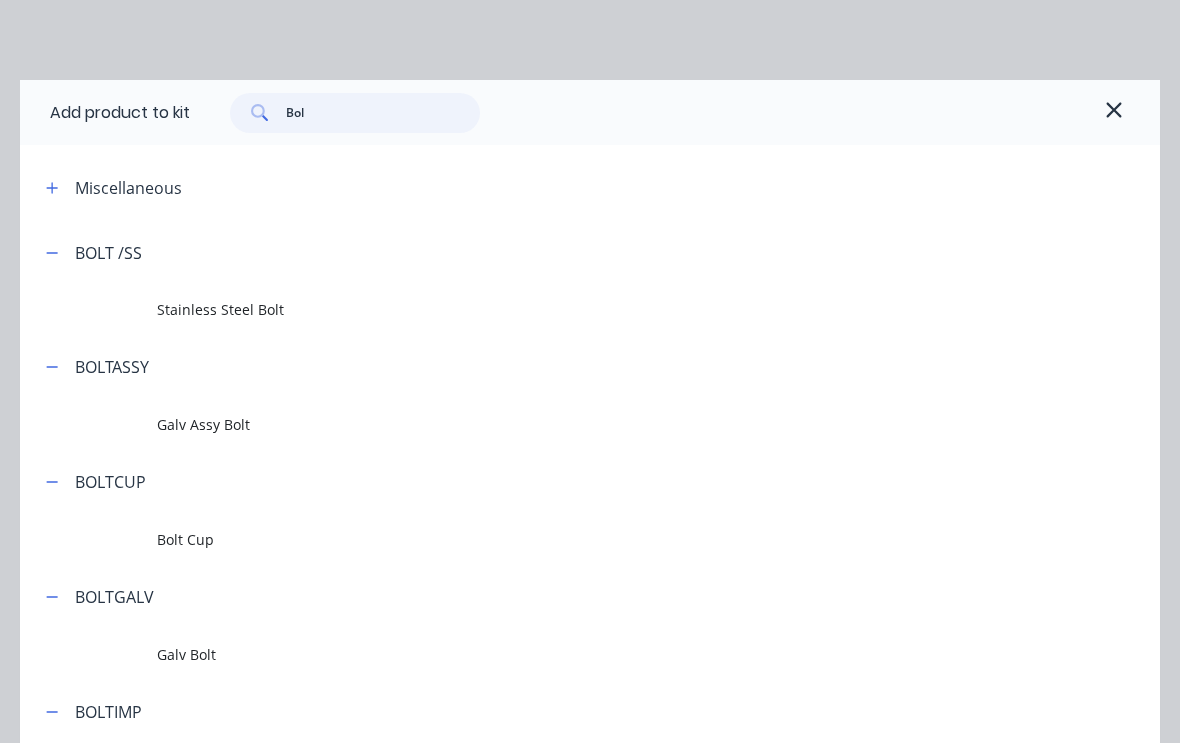 type on "Bolt" 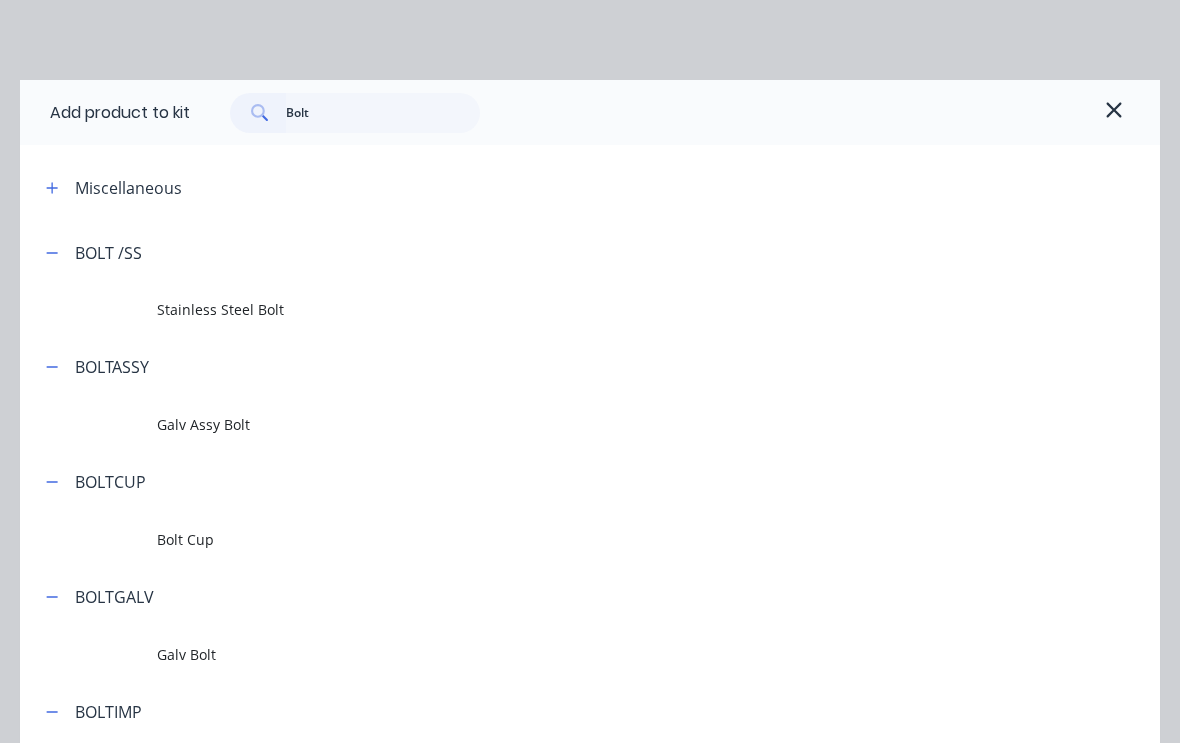 scroll, scrollTop: 449, scrollLeft: 210, axis: both 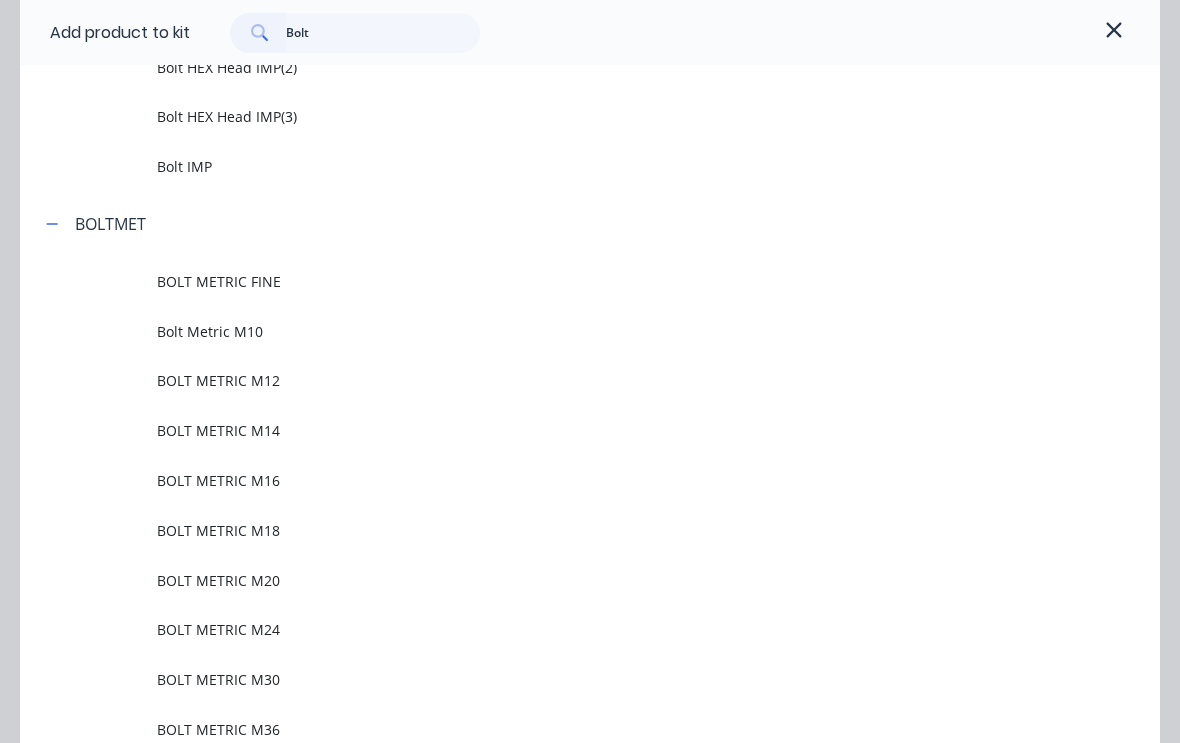 click on "Bolt Metric M10" at bounding box center (558, 331) 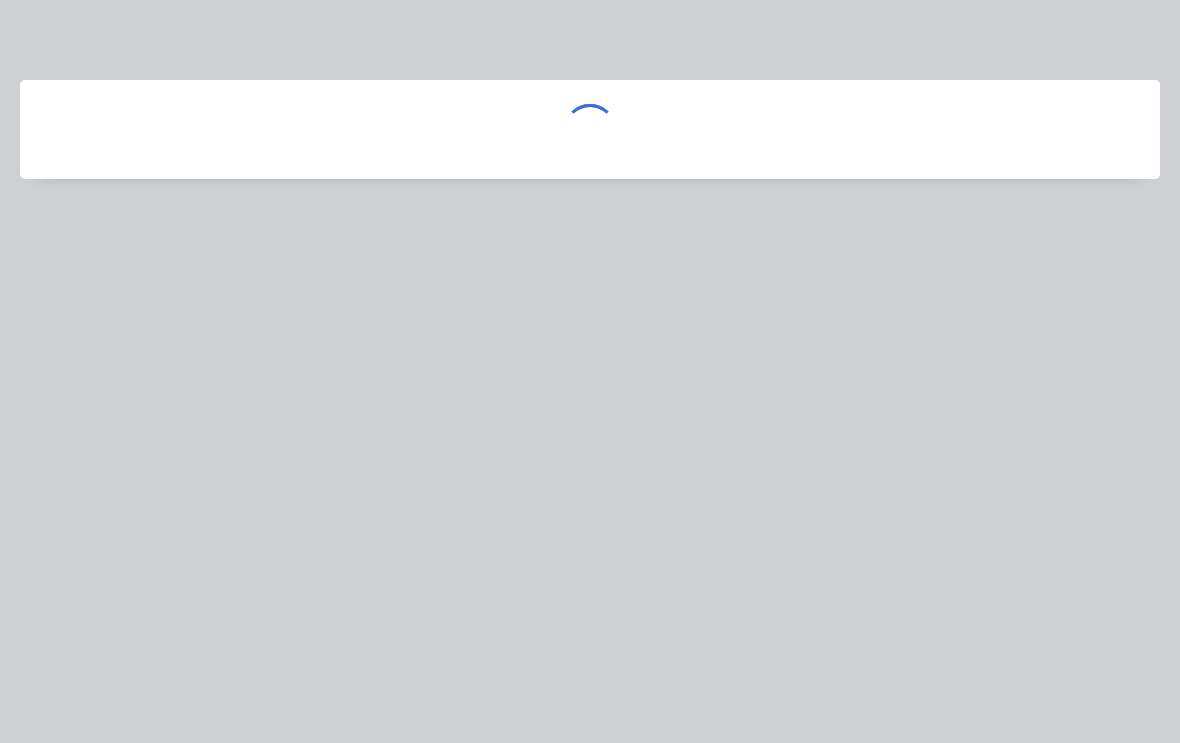 scroll, scrollTop: 0, scrollLeft: 0, axis: both 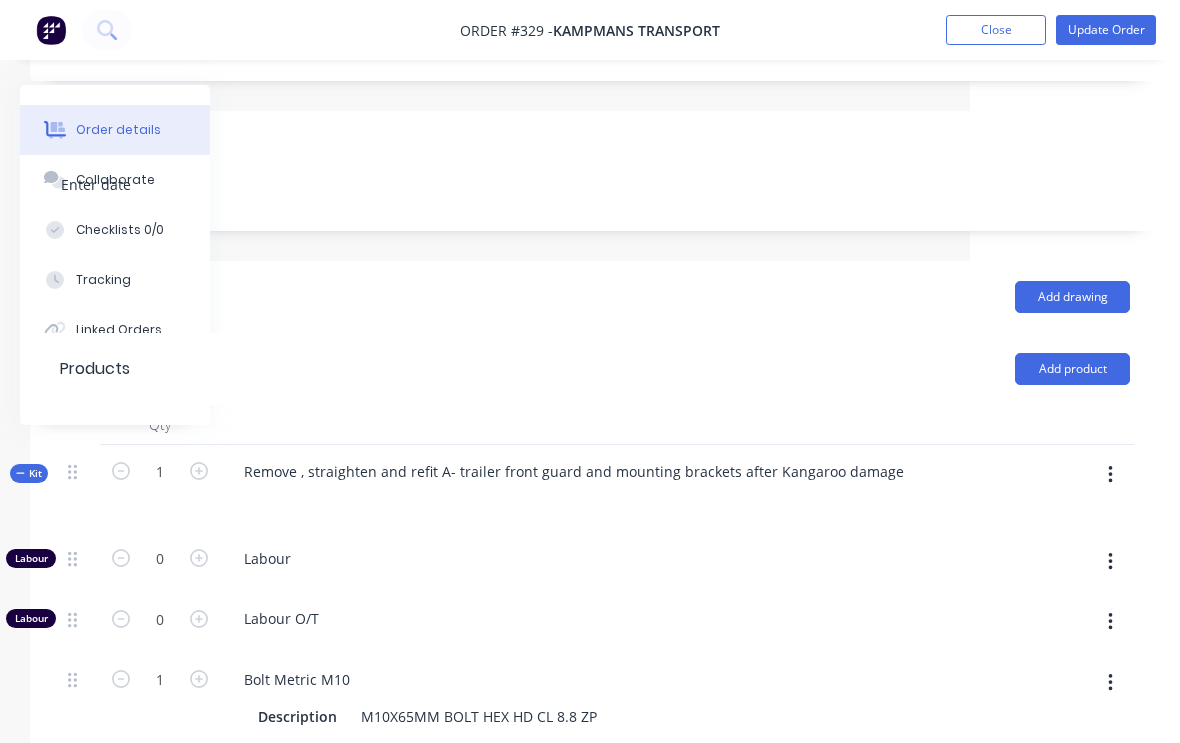 click 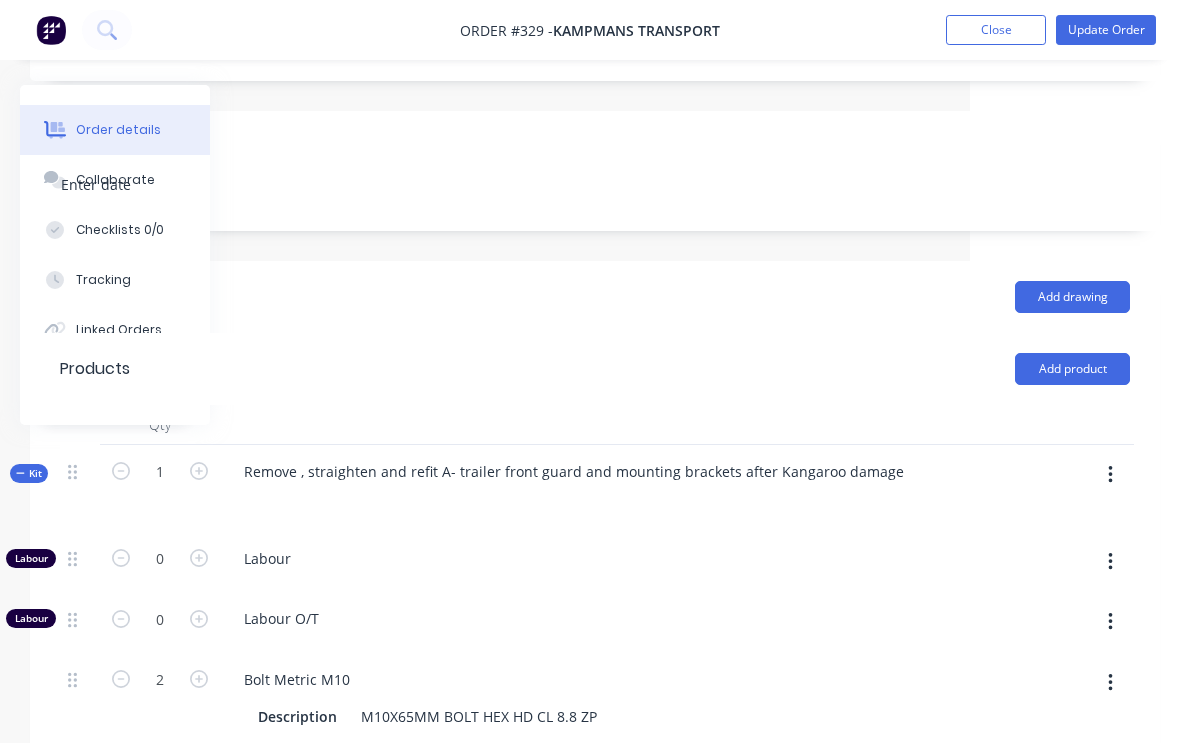 click at bounding box center [1110, 475] 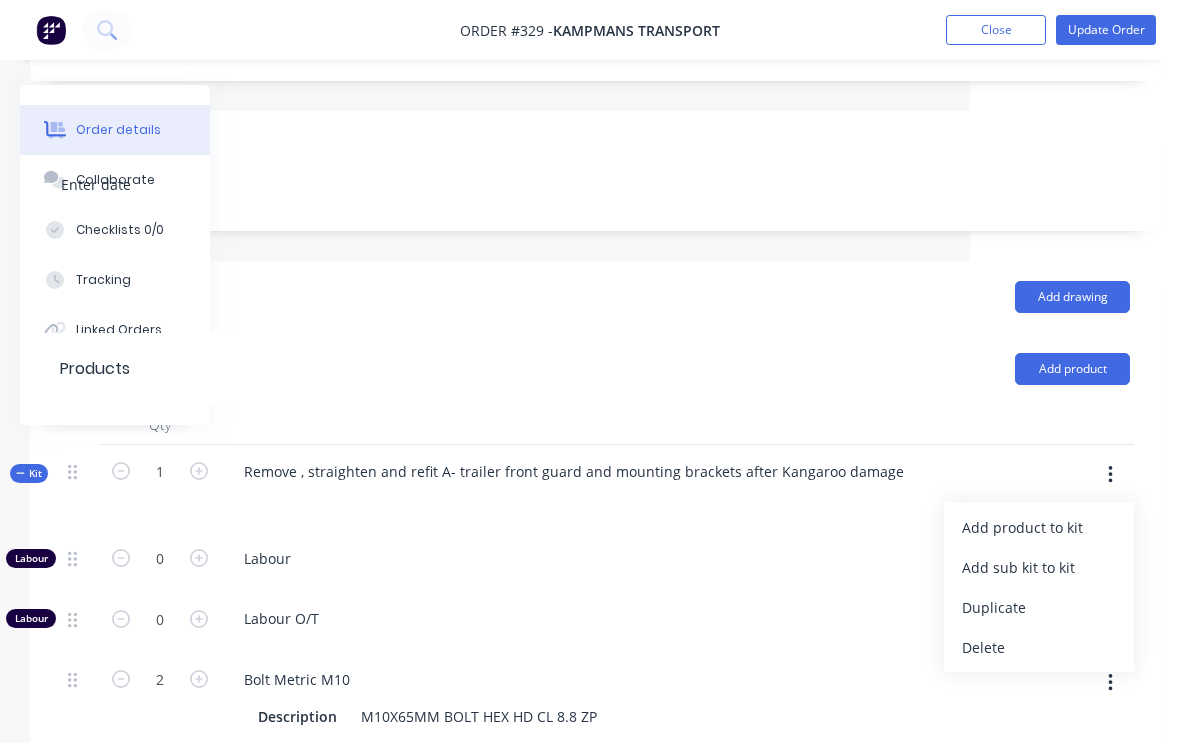 click on "Add product to kit" at bounding box center [1039, 527] 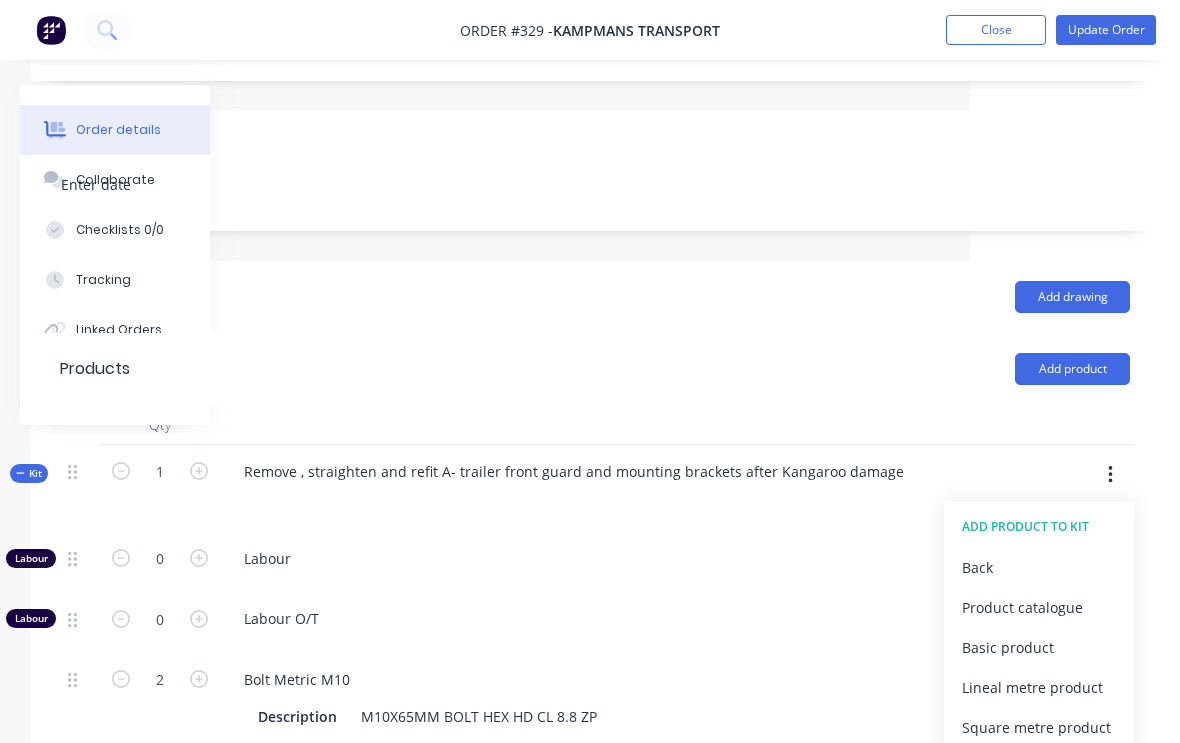 click on "Product catalogue" at bounding box center (1039, 607) 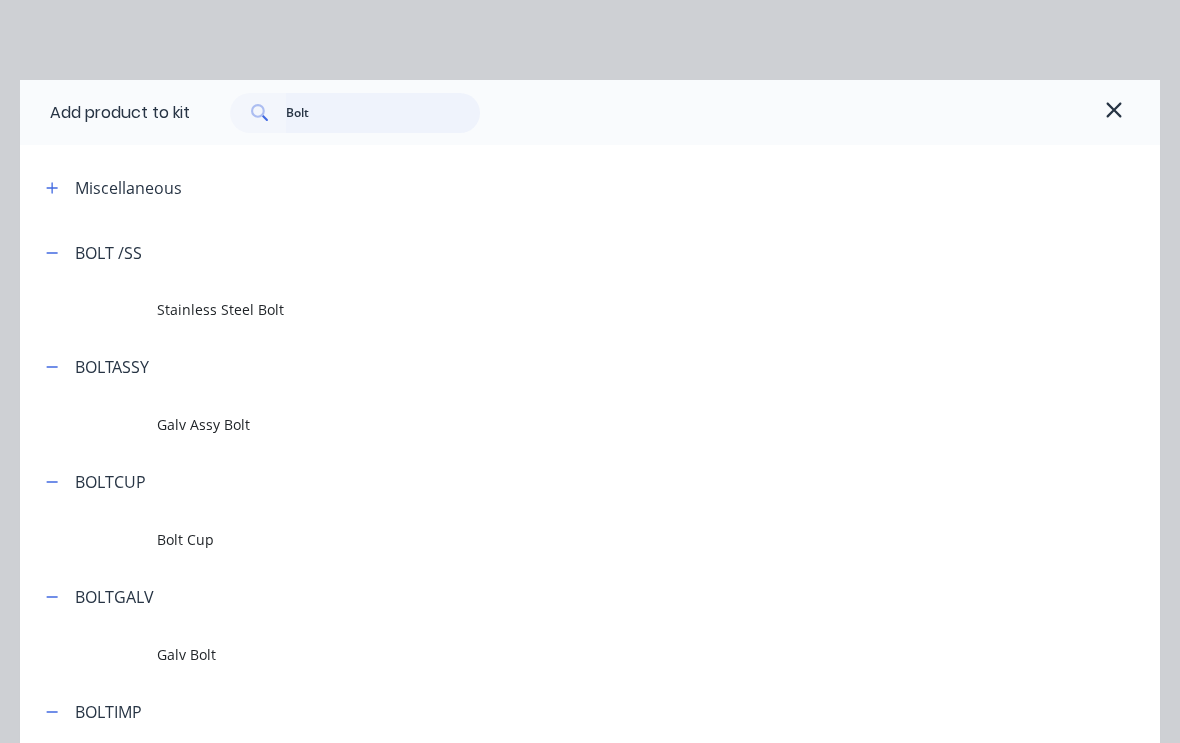 click on "Bolt" at bounding box center (383, 113) 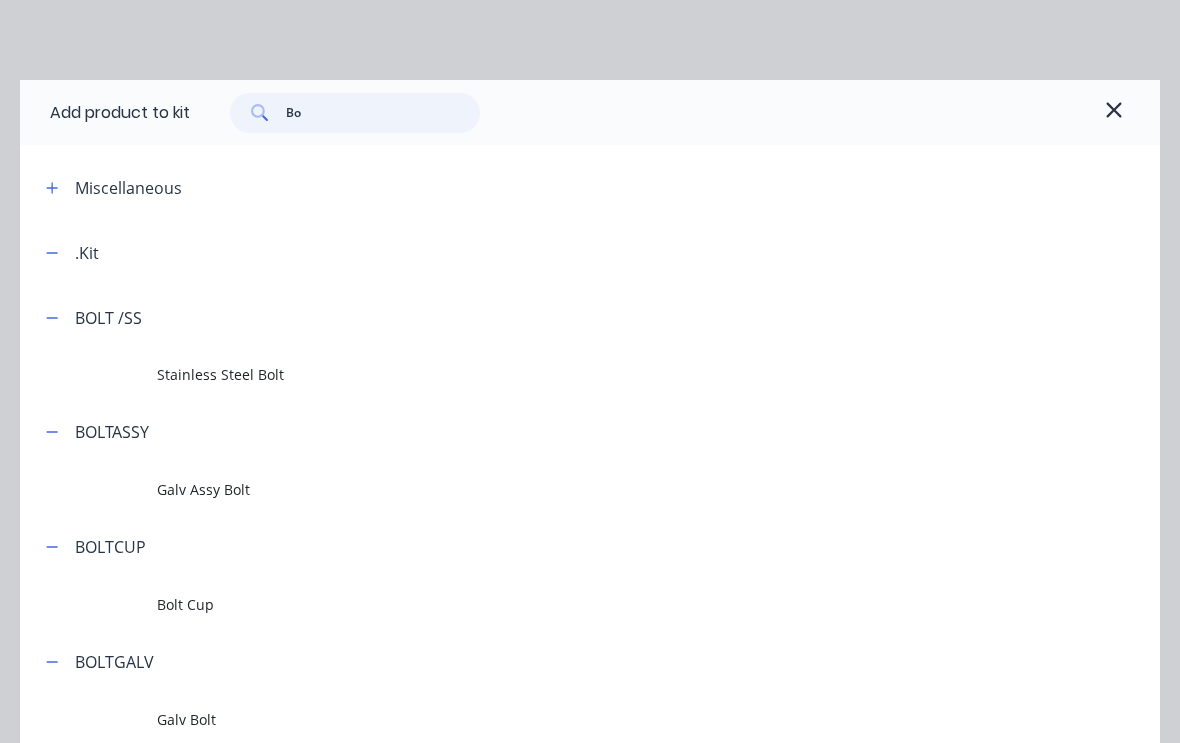 type on "B" 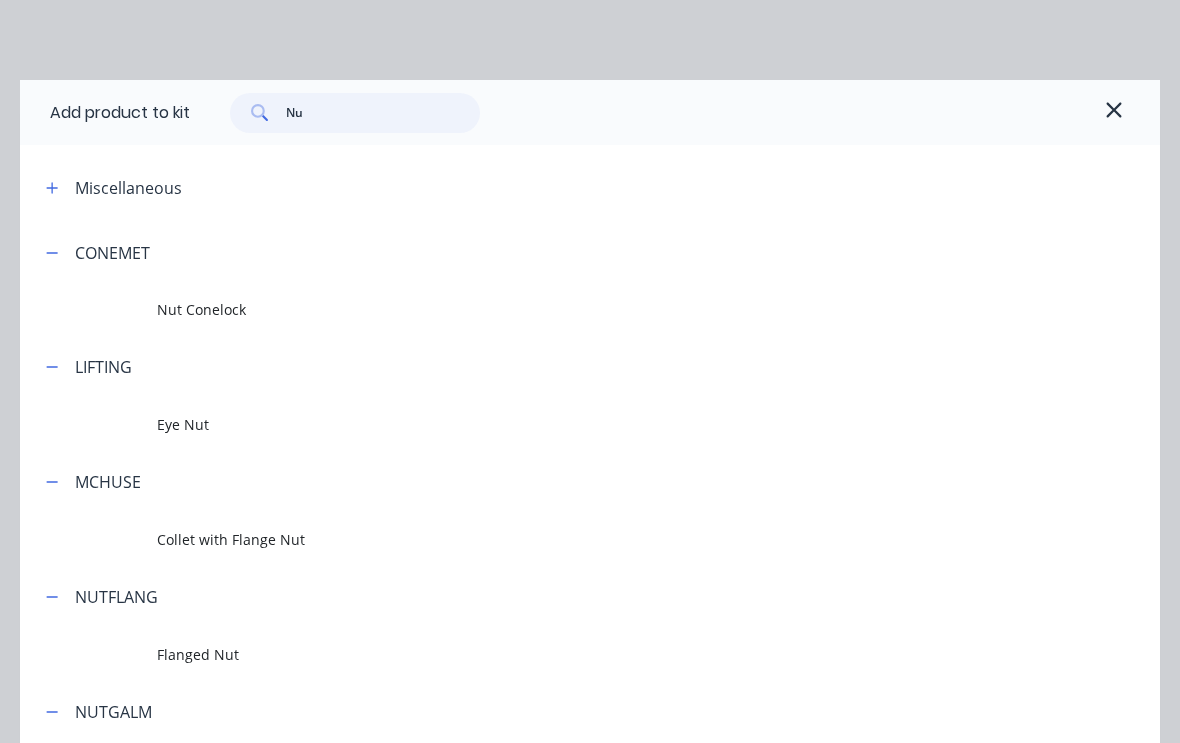 type on "Nut" 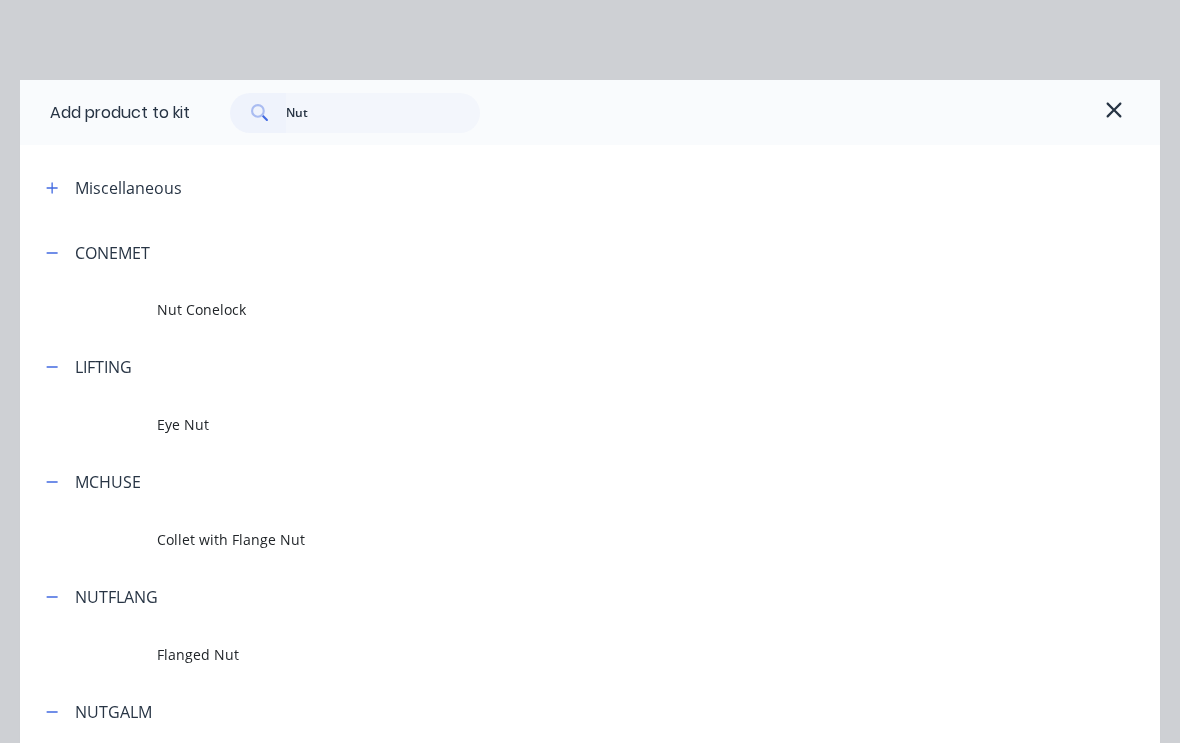 click on "Nut Conelock" at bounding box center (558, 309) 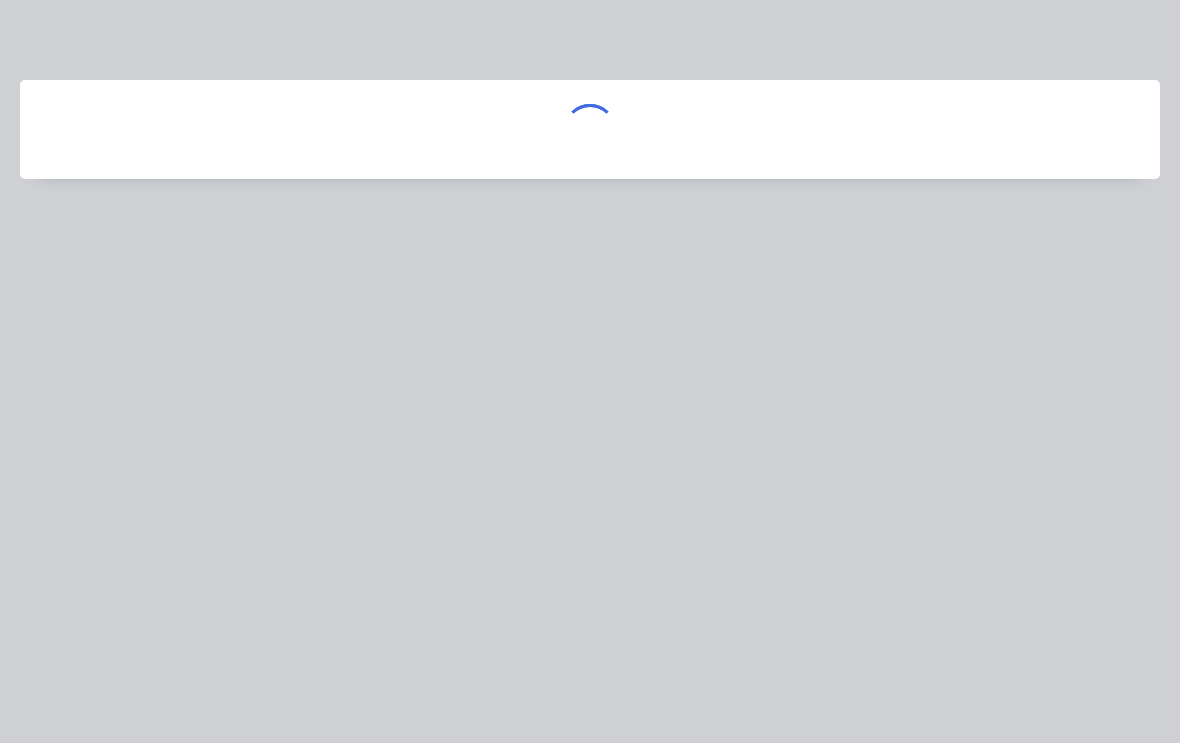scroll, scrollTop: 449, scrollLeft: 210, axis: both 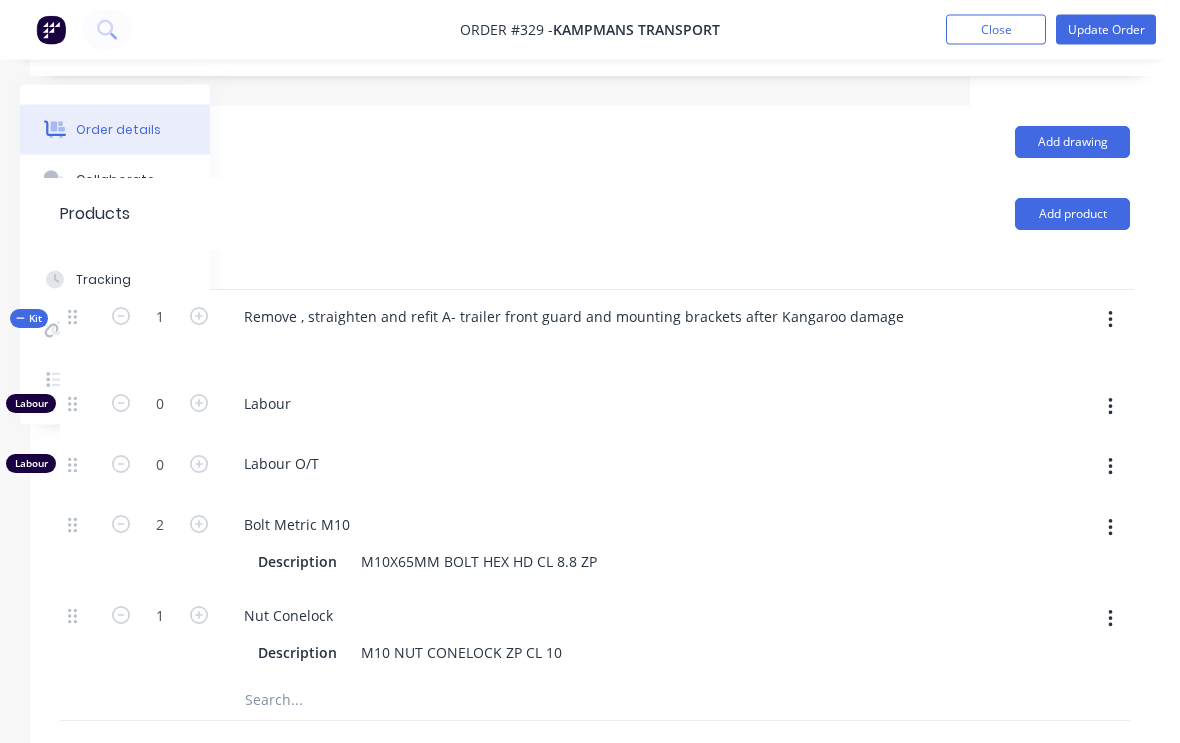 click 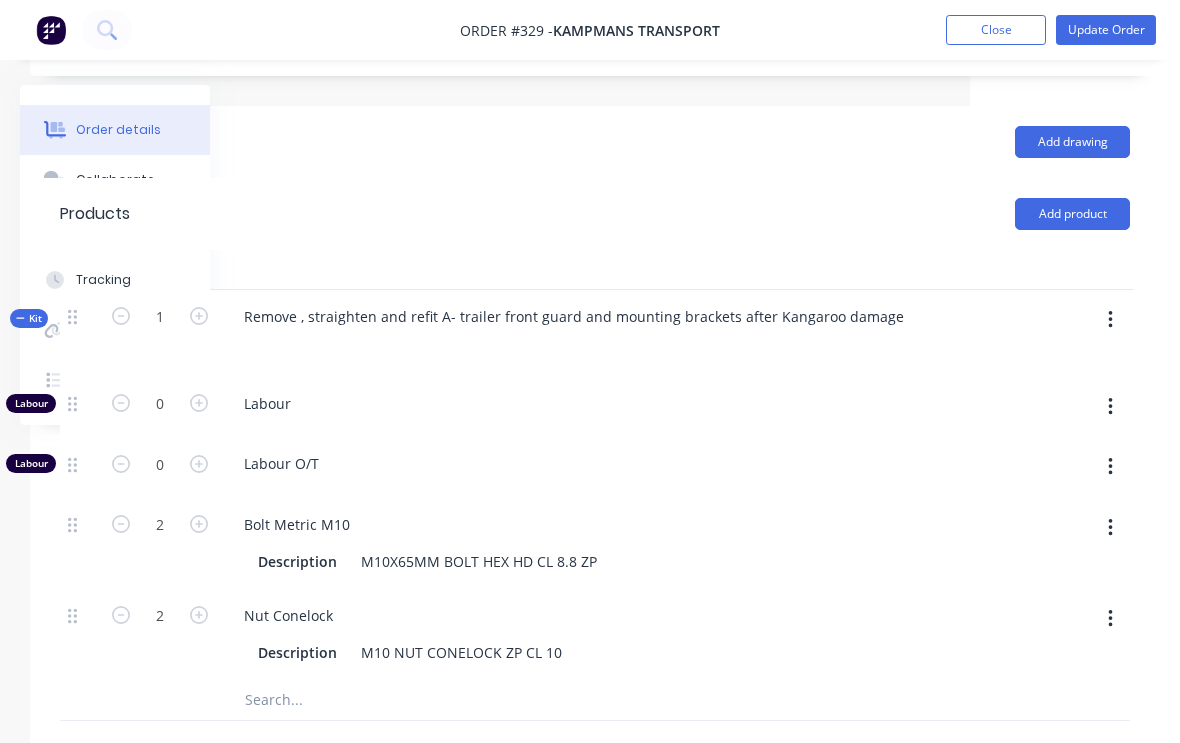 click 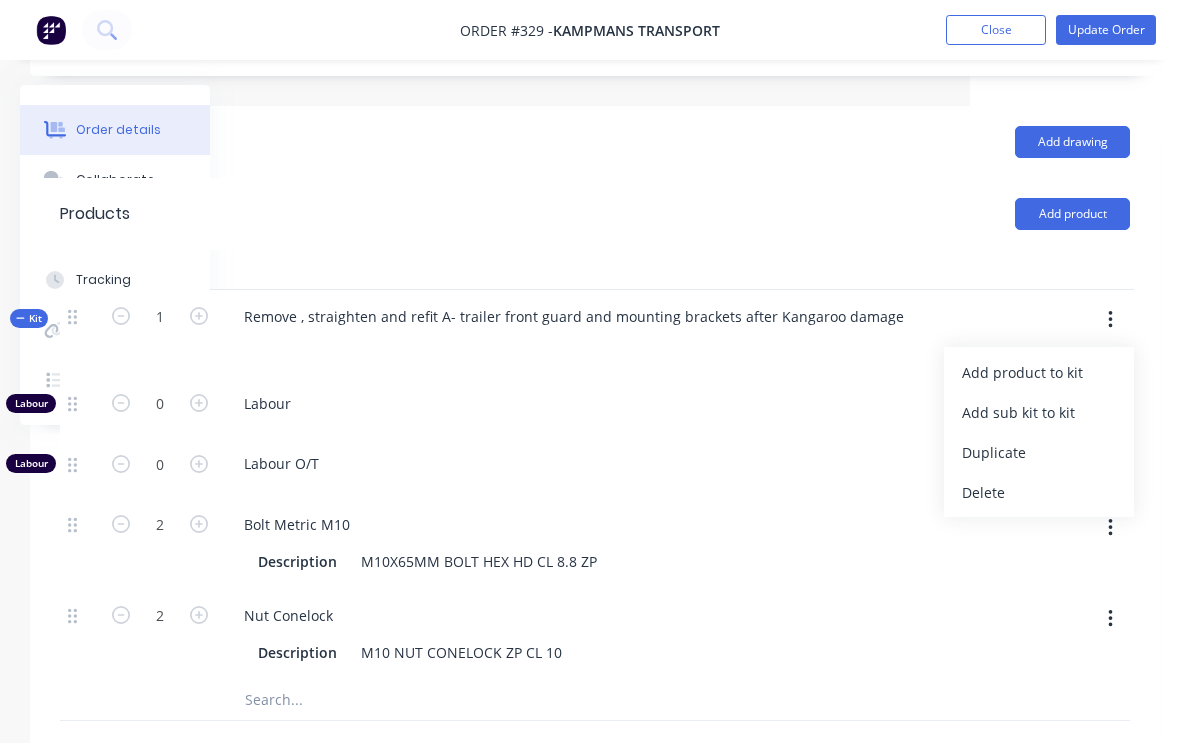 click on "Add product to kit" at bounding box center [1039, 372] 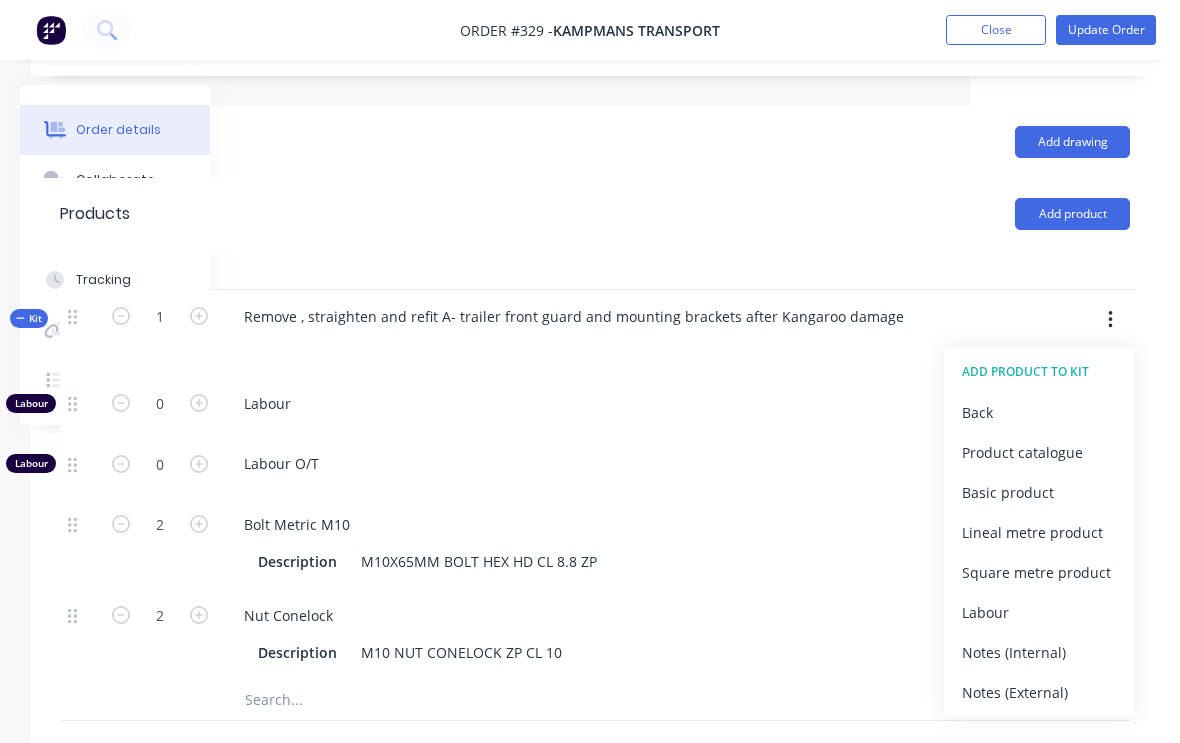 click on "Product catalogue" at bounding box center [1039, 452] 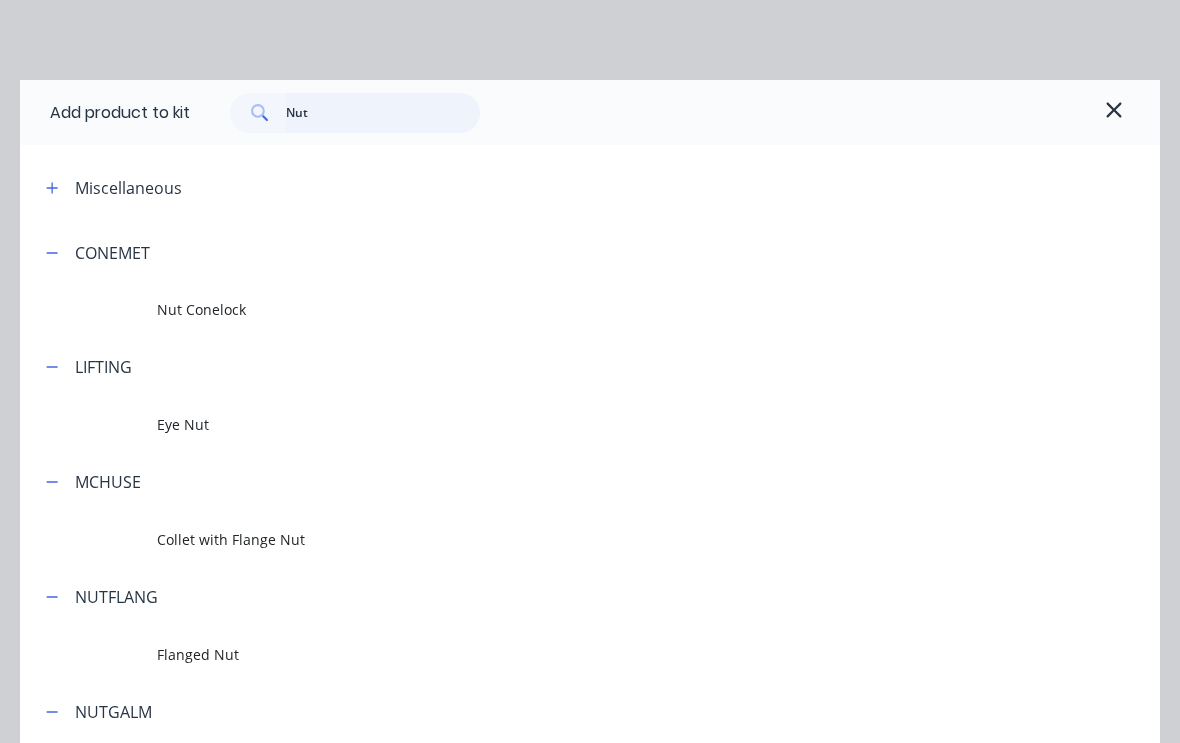 click on "Nut" at bounding box center [383, 113] 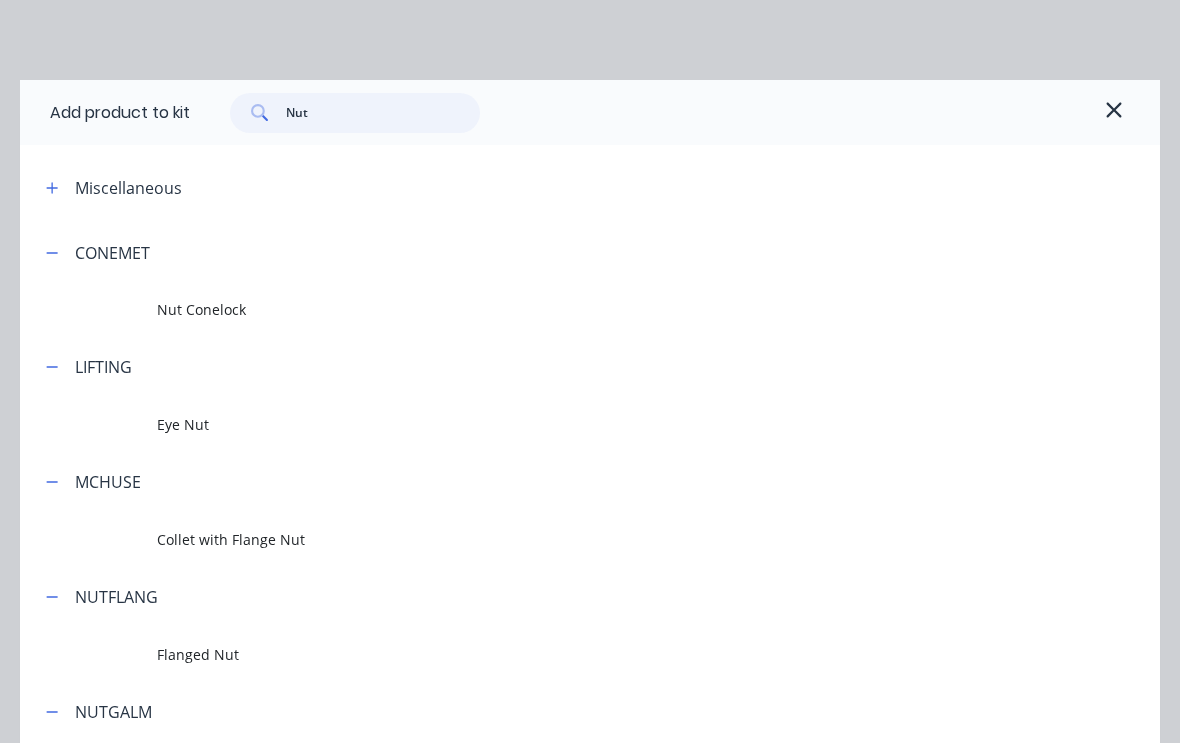 scroll, scrollTop: 603, scrollLeft: 210, axis: both 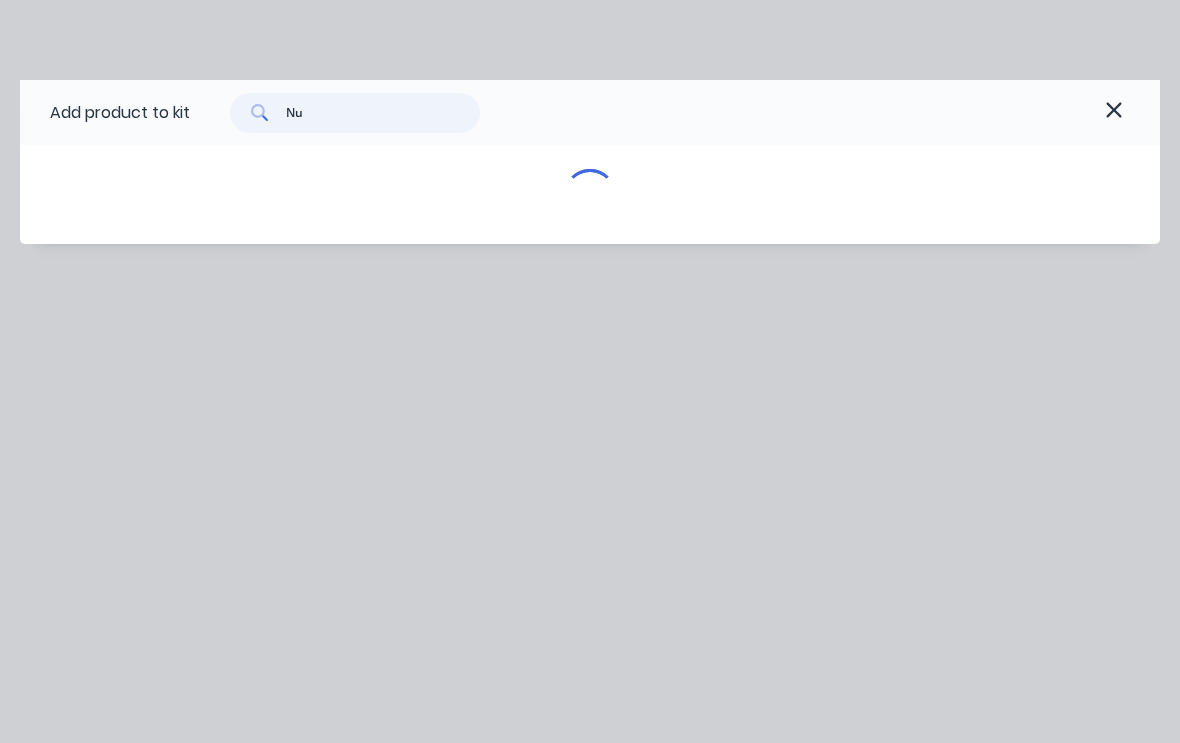 type on "N" 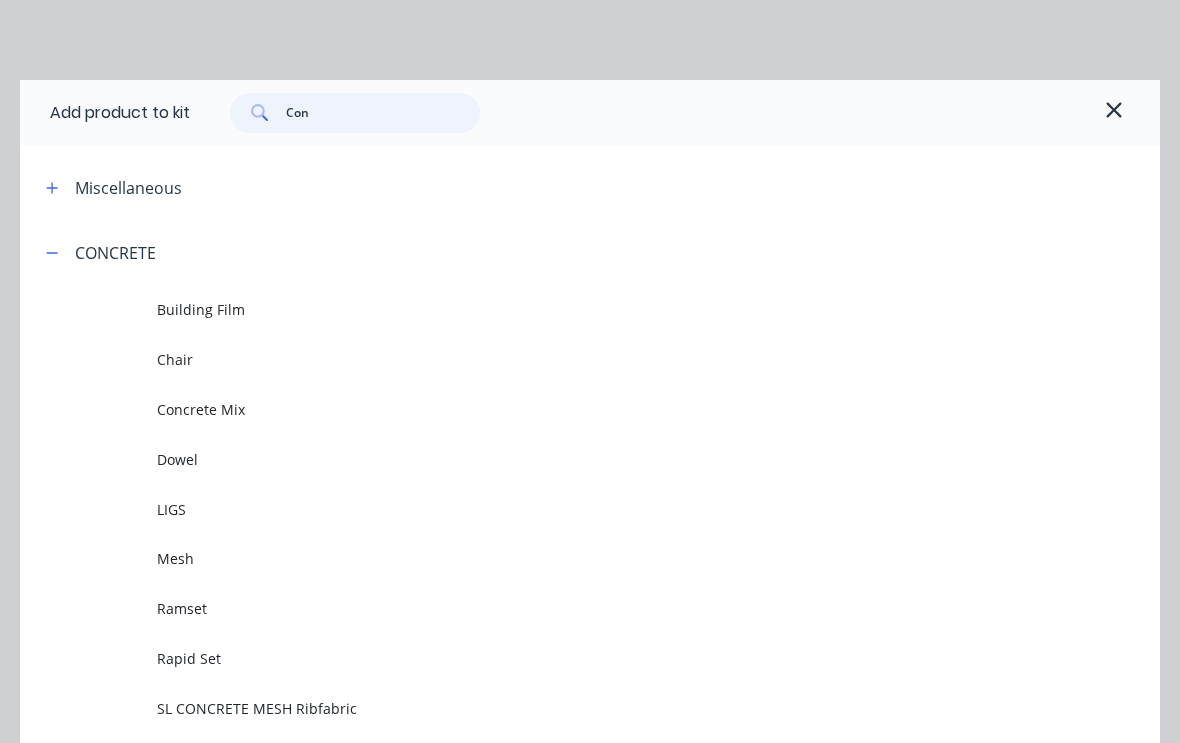 type on "Cons" 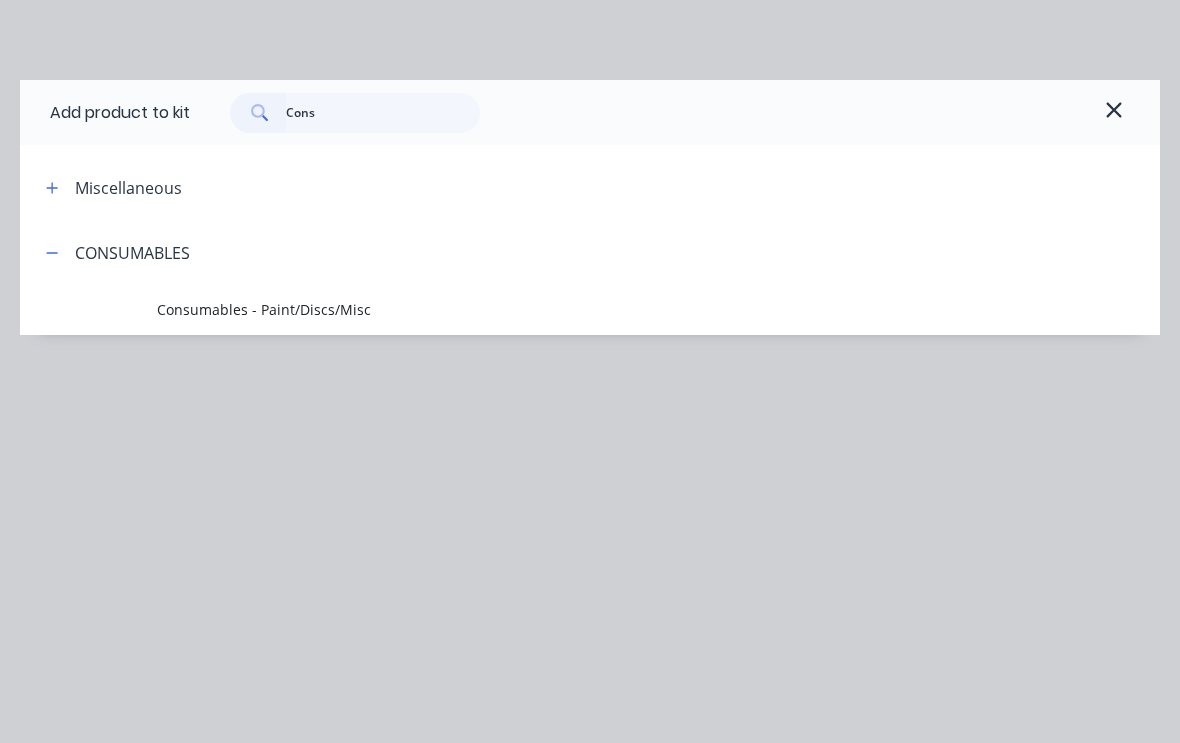 click on "Consumables - Paint/Discs/Misc" at bounding box center [558, 309] 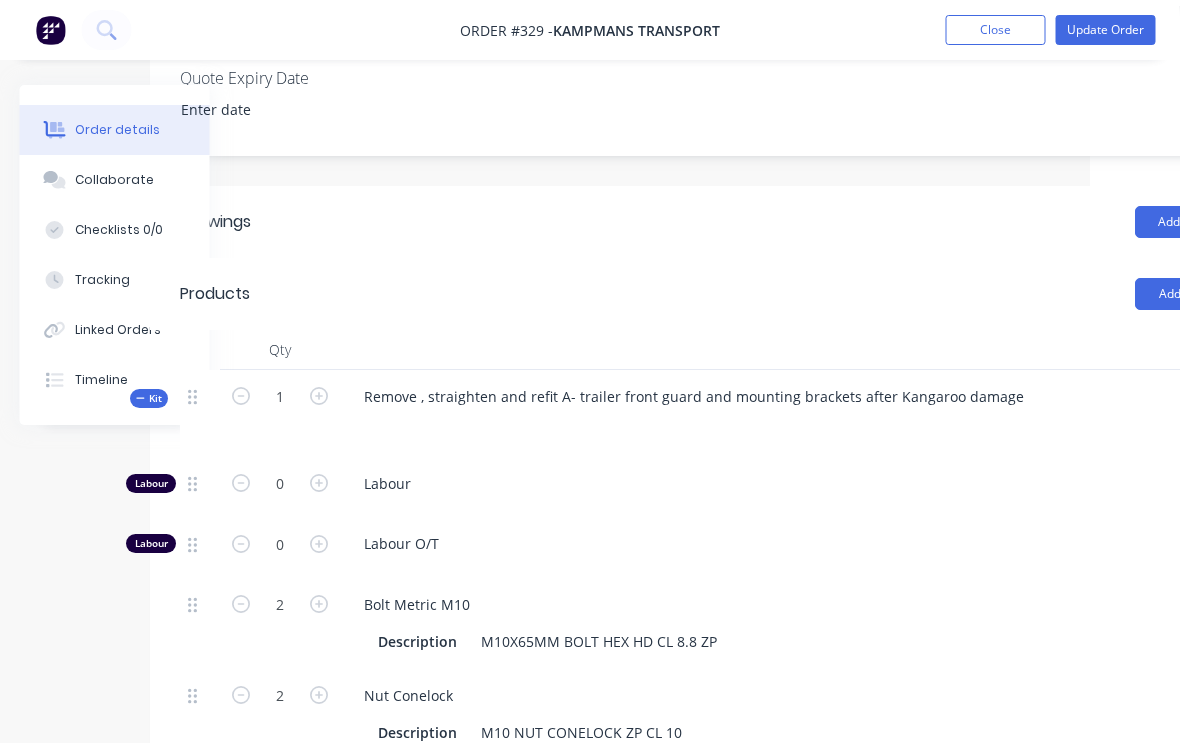 scroll, scrollTop: 526, scrollLeft: 72, axis: both 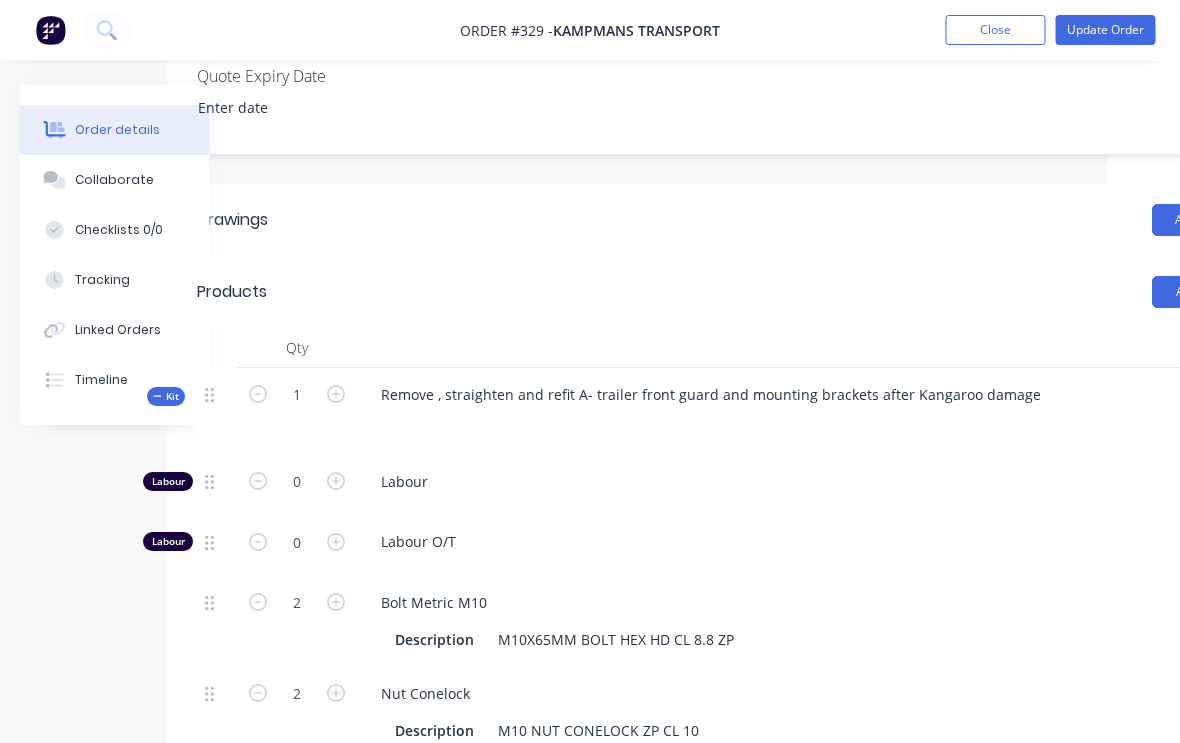 click on "Tracking" at bounding box center [103, 280] 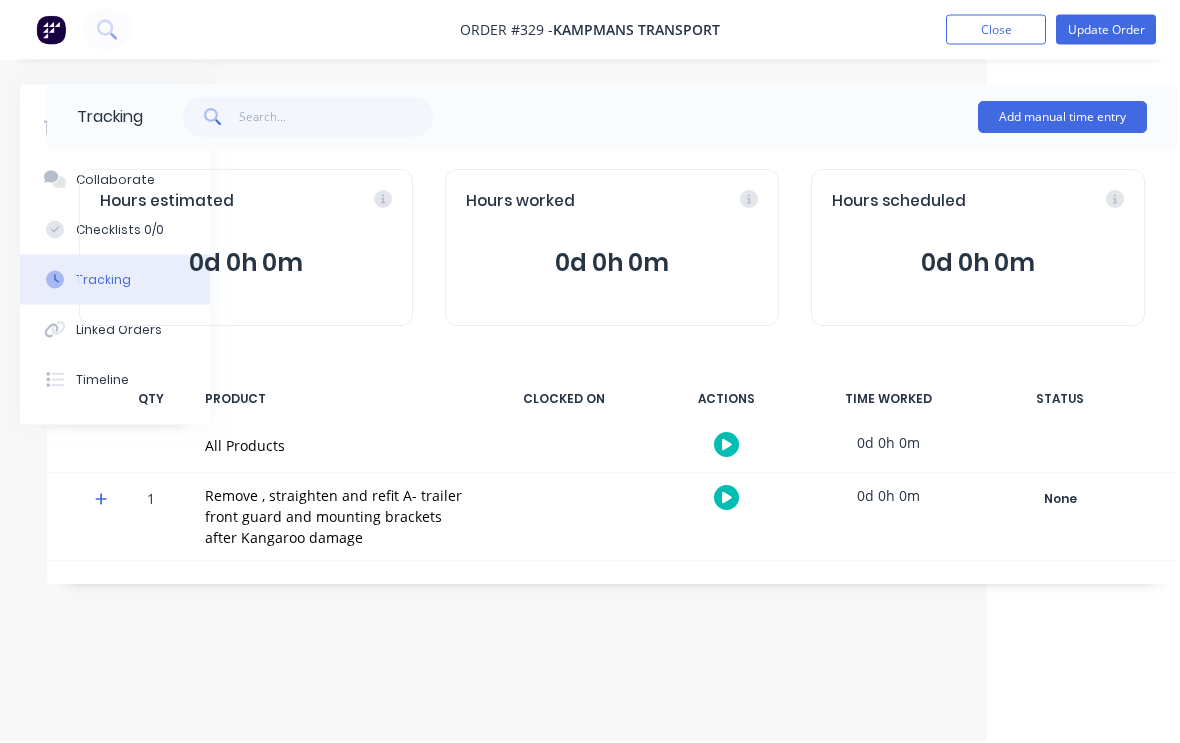 scroll, scrollTop: 0, scrollLeft: 210, axis: horizontal 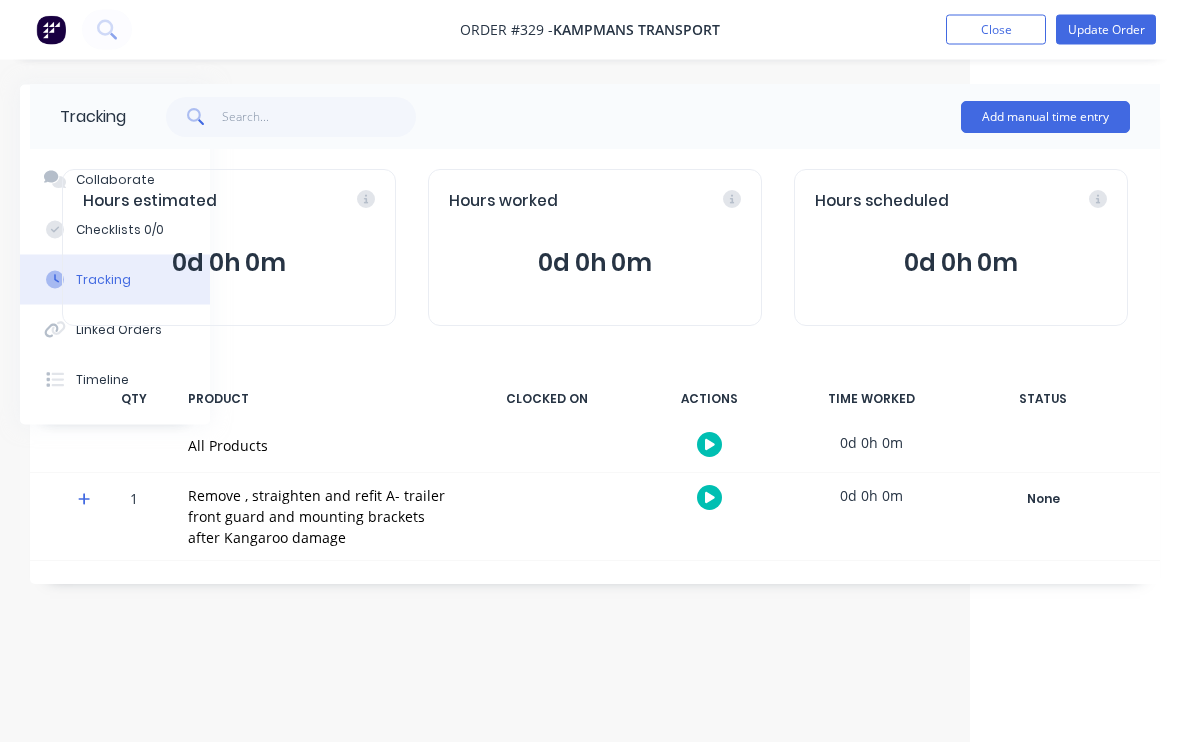 click on "Add manual time entry" at bounding box center [1045, 118] 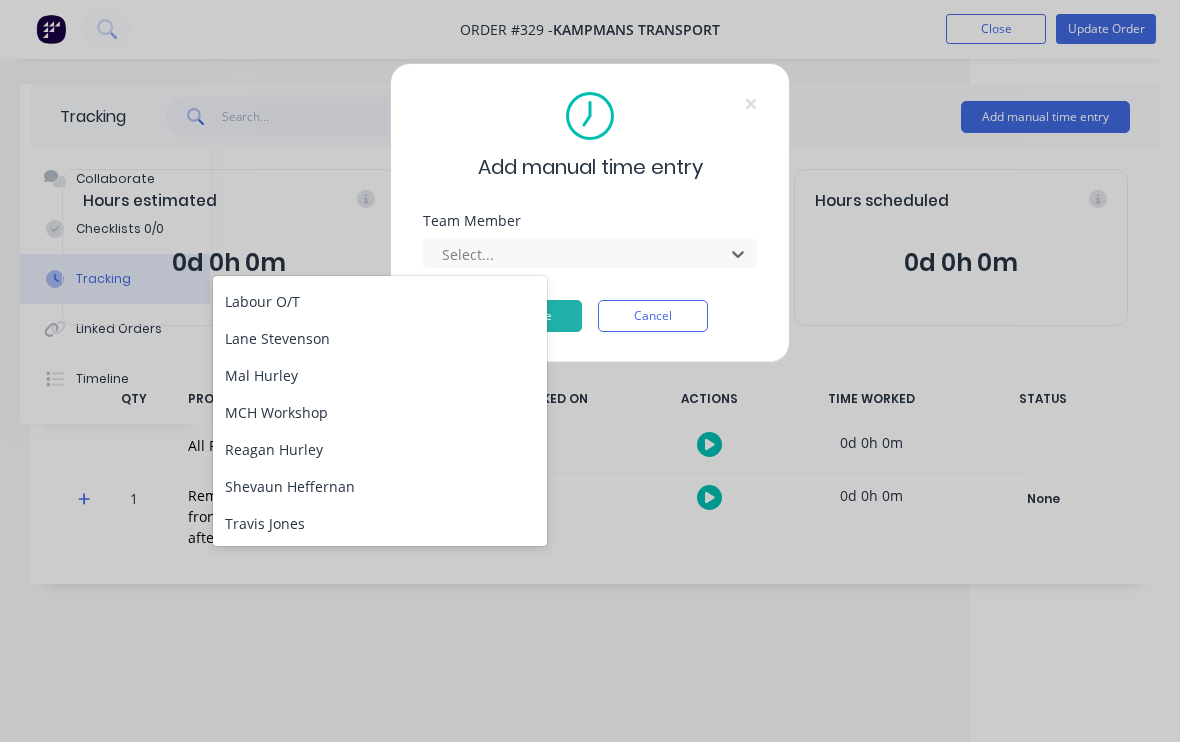 scroll, scrollTop: 108, scrollLeft: 0, axis: vertical 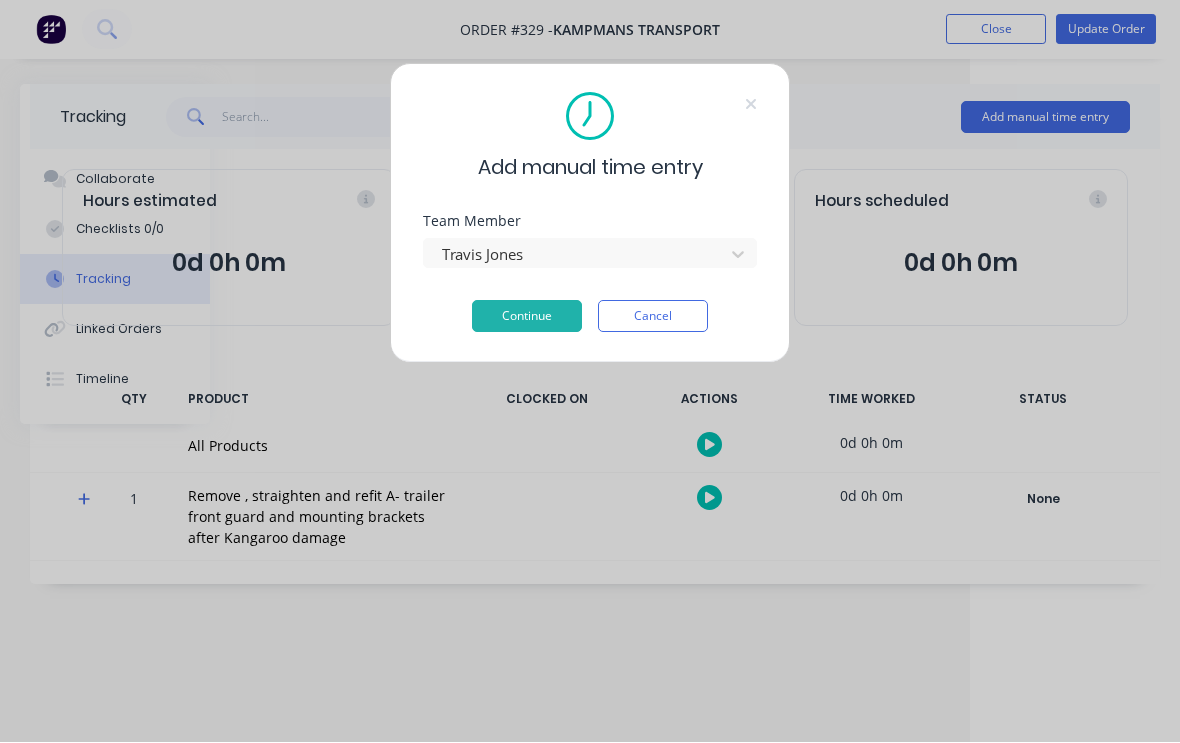 click on "Continue" at bounding box center [527, 317] 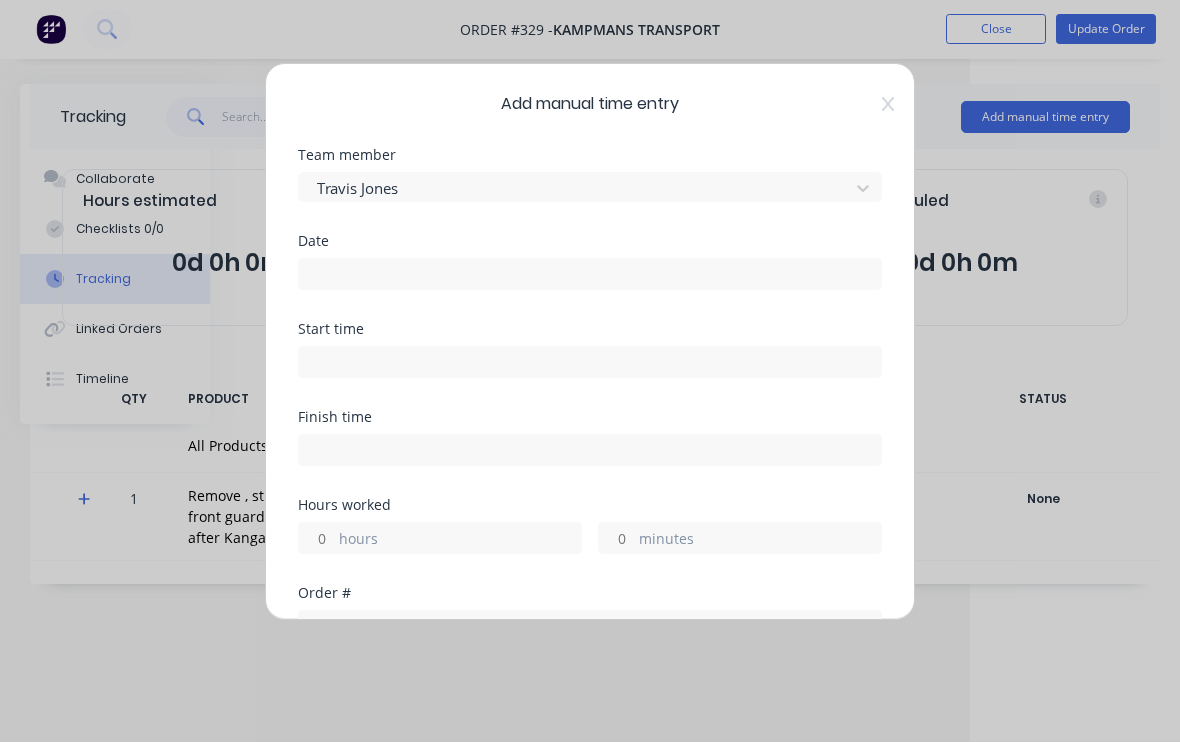 click at bounding box center (590, 275) 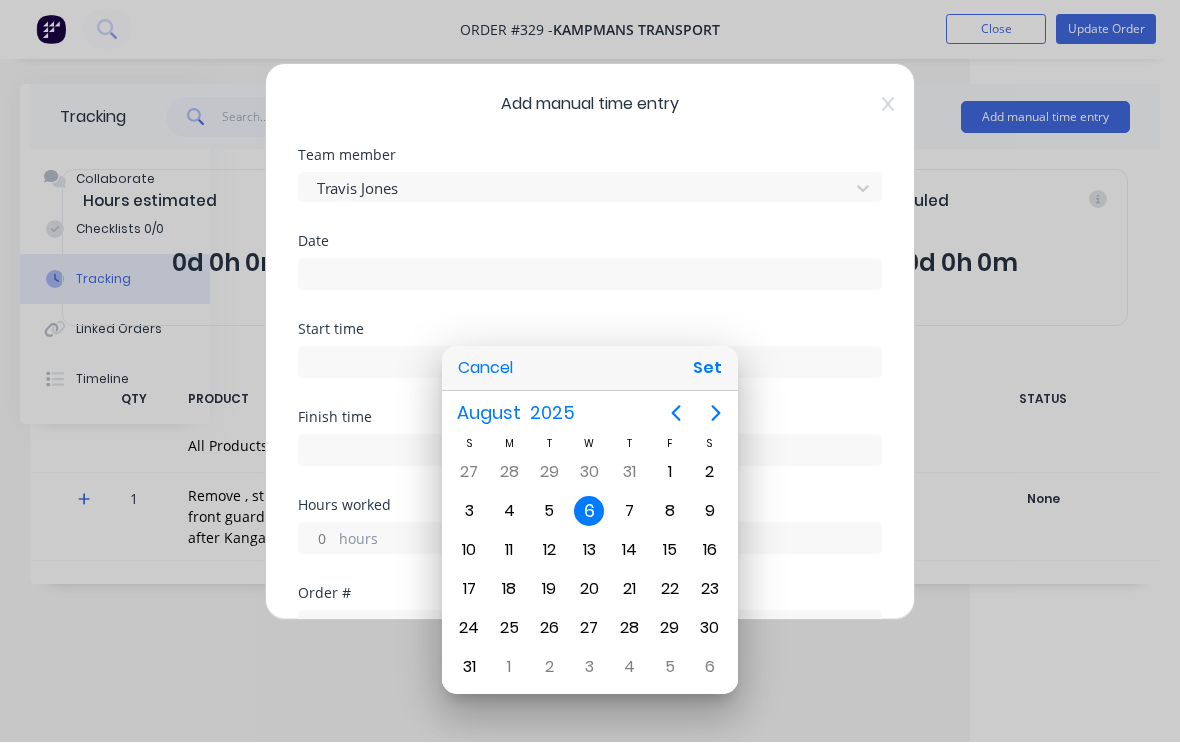 click on "Set" at bounding box center (707, 369) 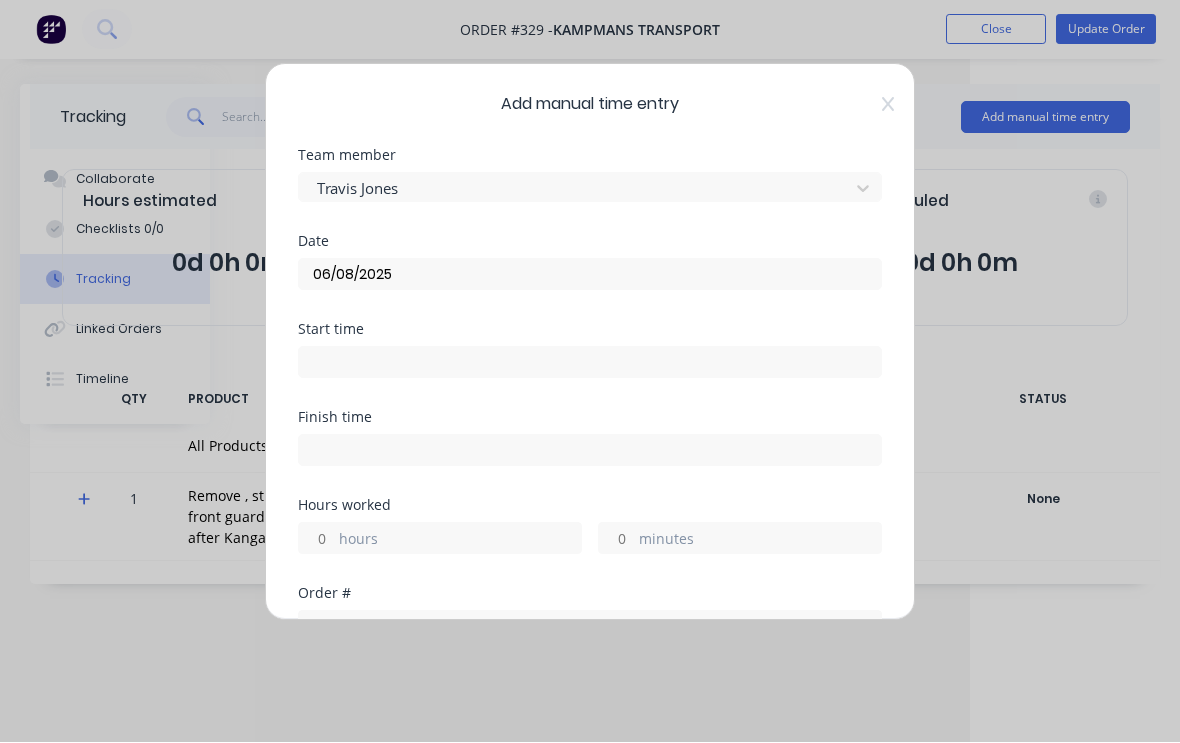 click at bounding box center [590, 363] 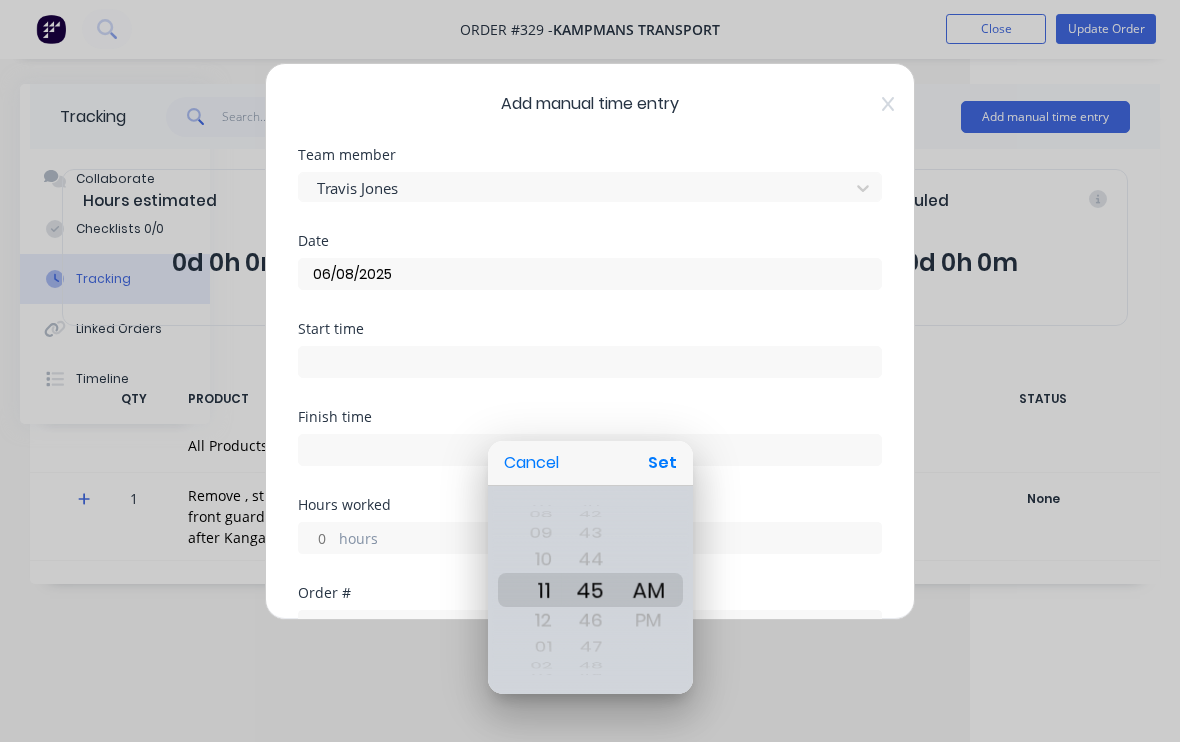 click on "Set" at bounding box center (662, 464) 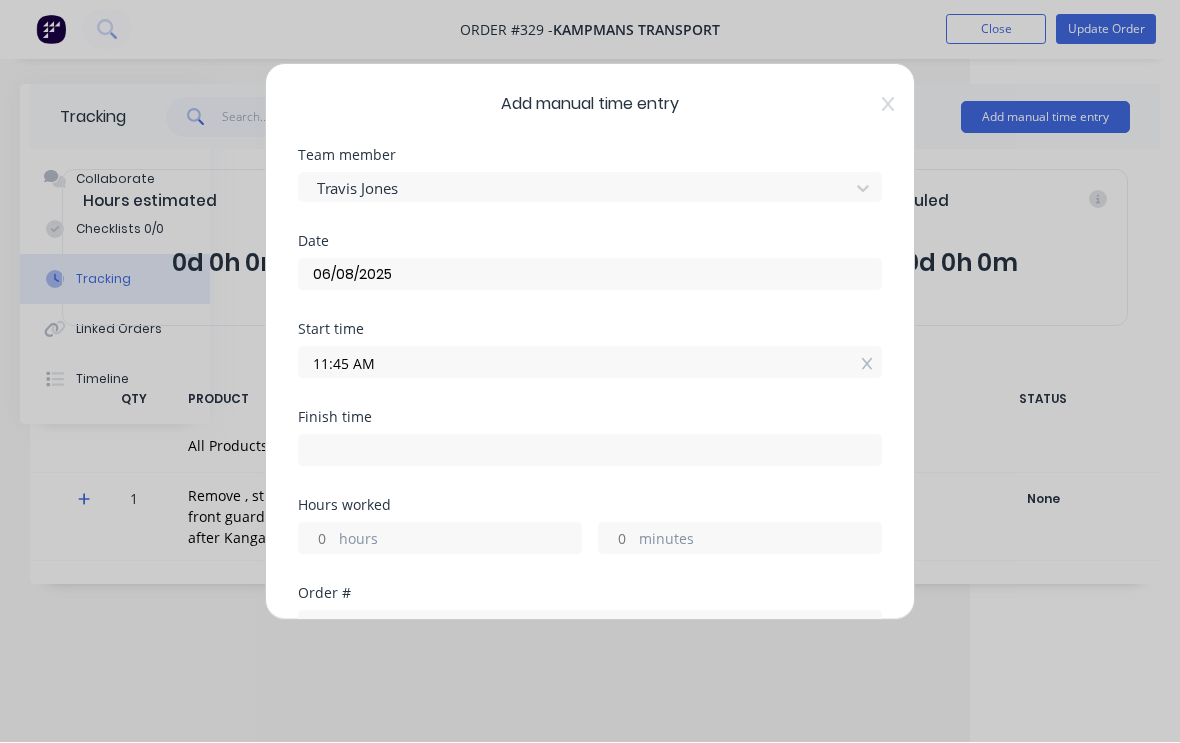 click at bounding box center [590, 451] 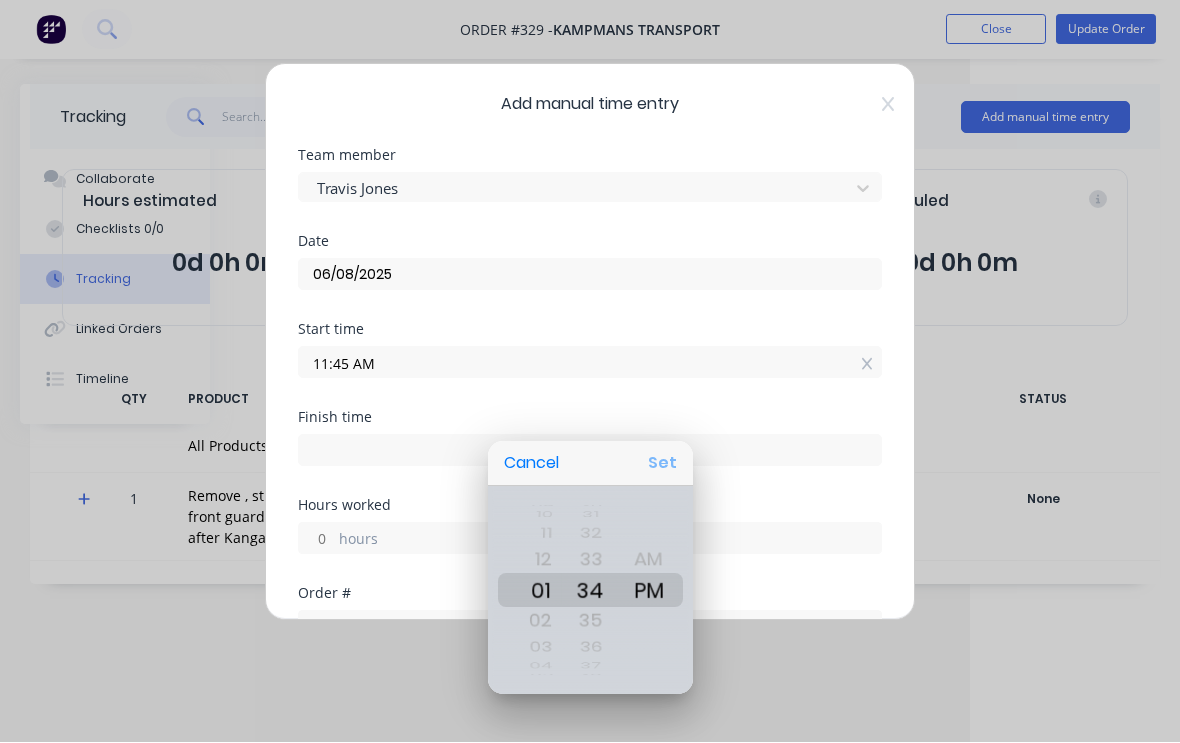 click on "Set" at bounding box center [662, 464] 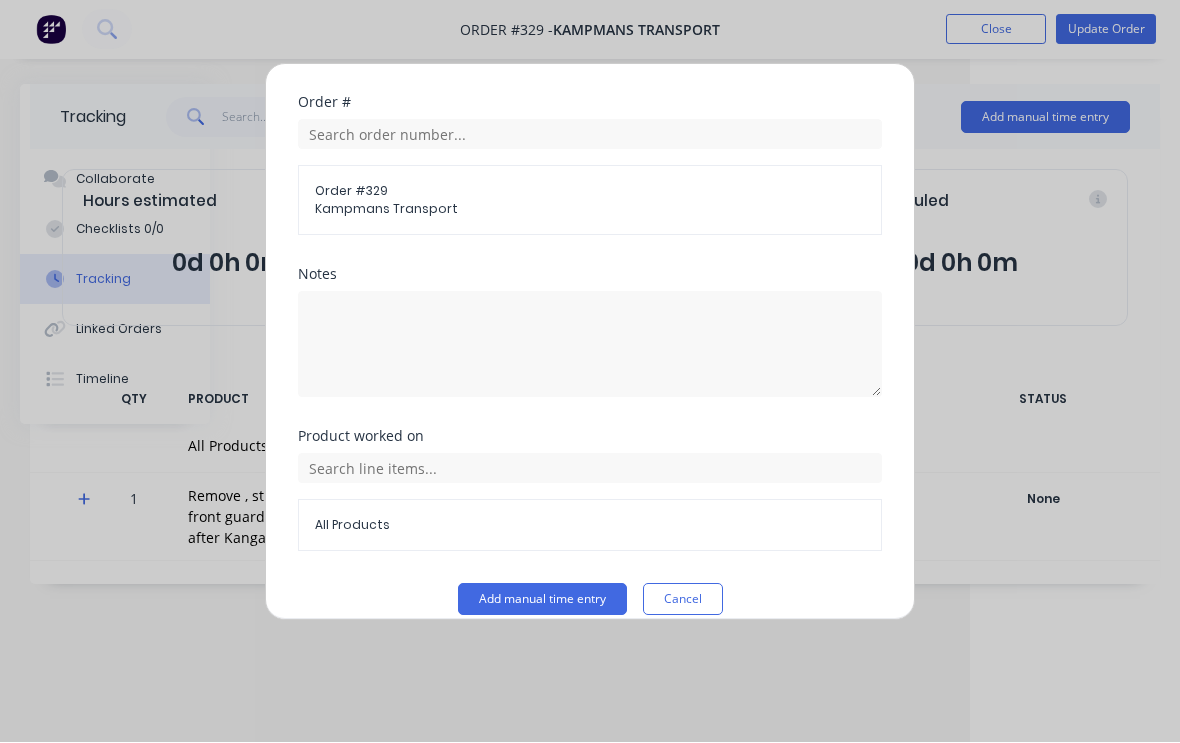 scroll, scrollTop: 490, scrollLeft: 0, axis: vertical 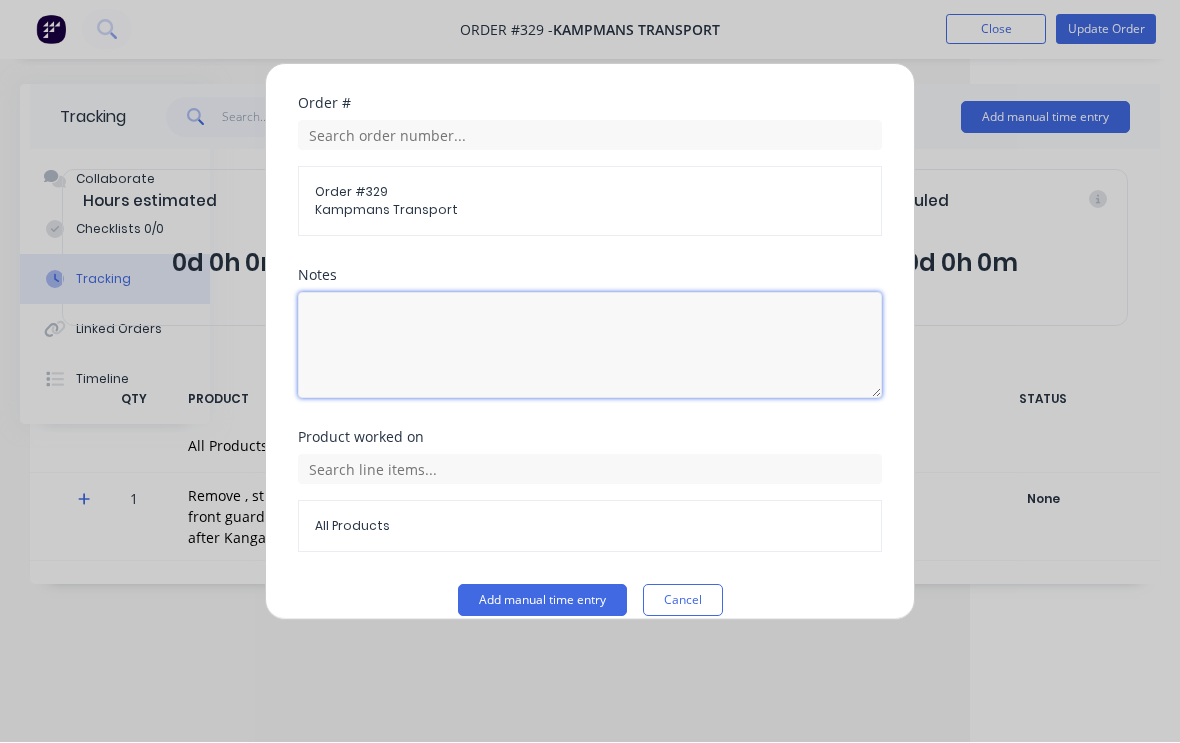 click at bounding box center (590, 346) 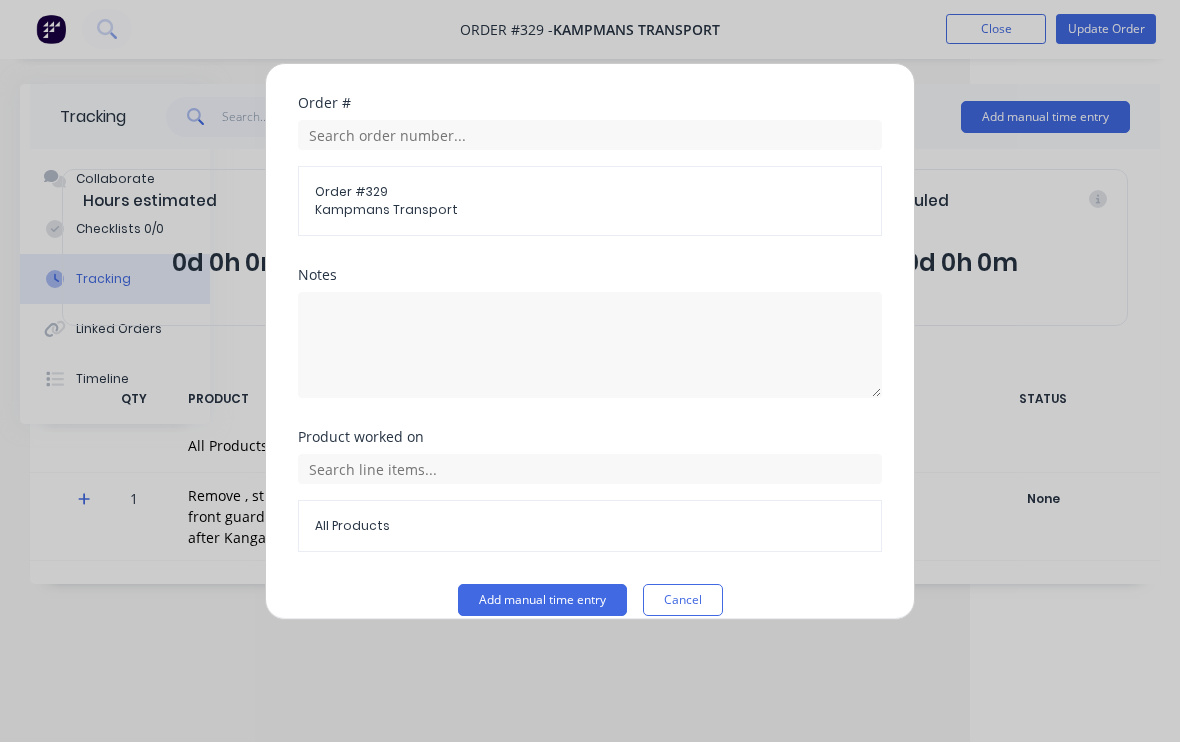 click on "Add manual time entry" at bounding box center (542, 601) 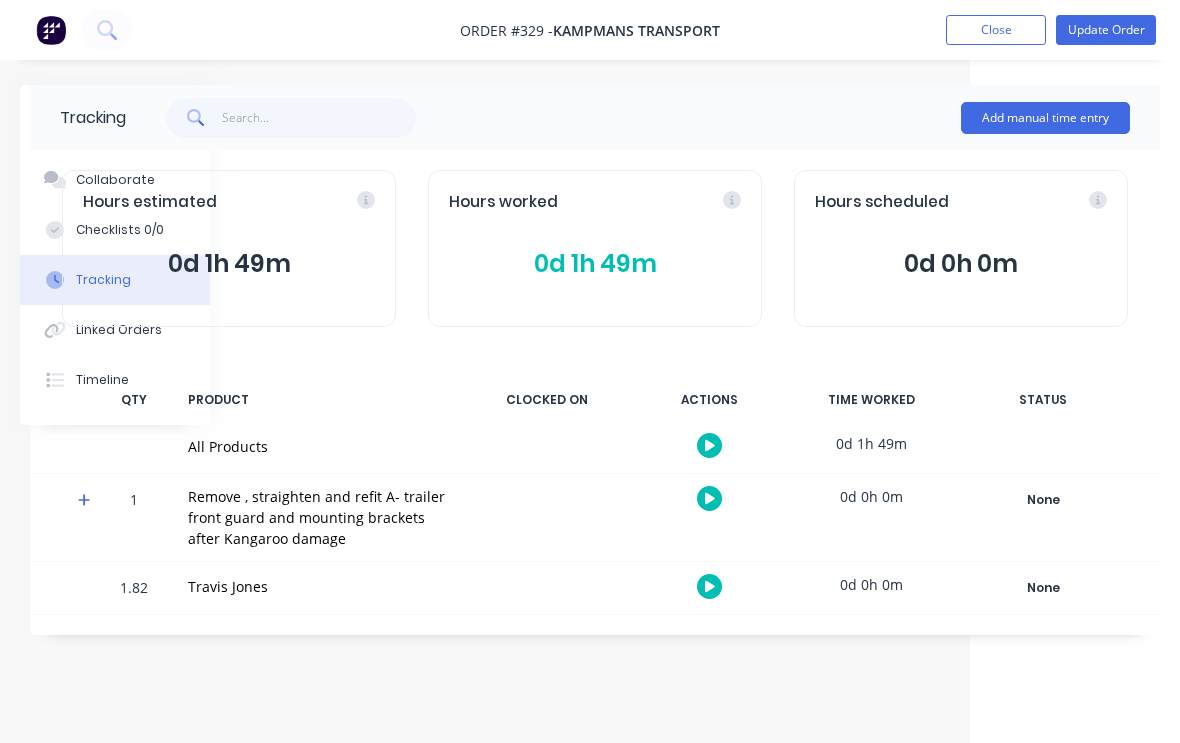 click on "Update Order" at bounding box center (1106, 30) 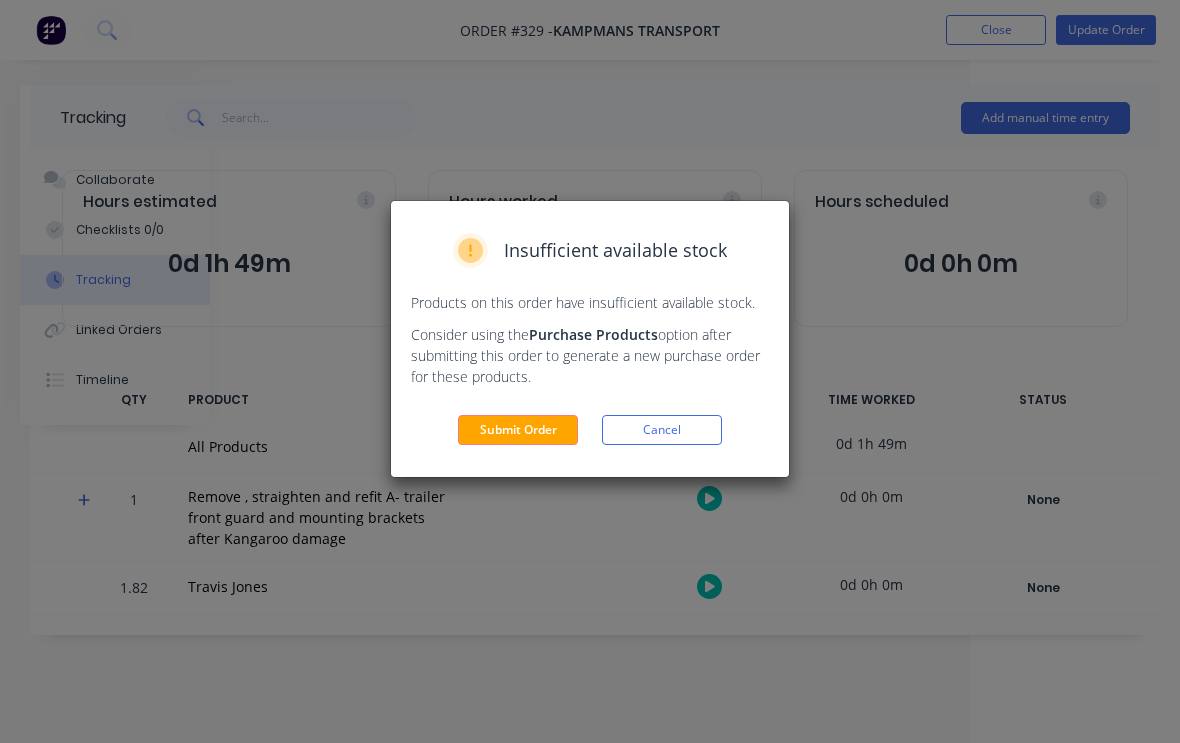 click on "Submit Order" at bounding box center (518, 430) 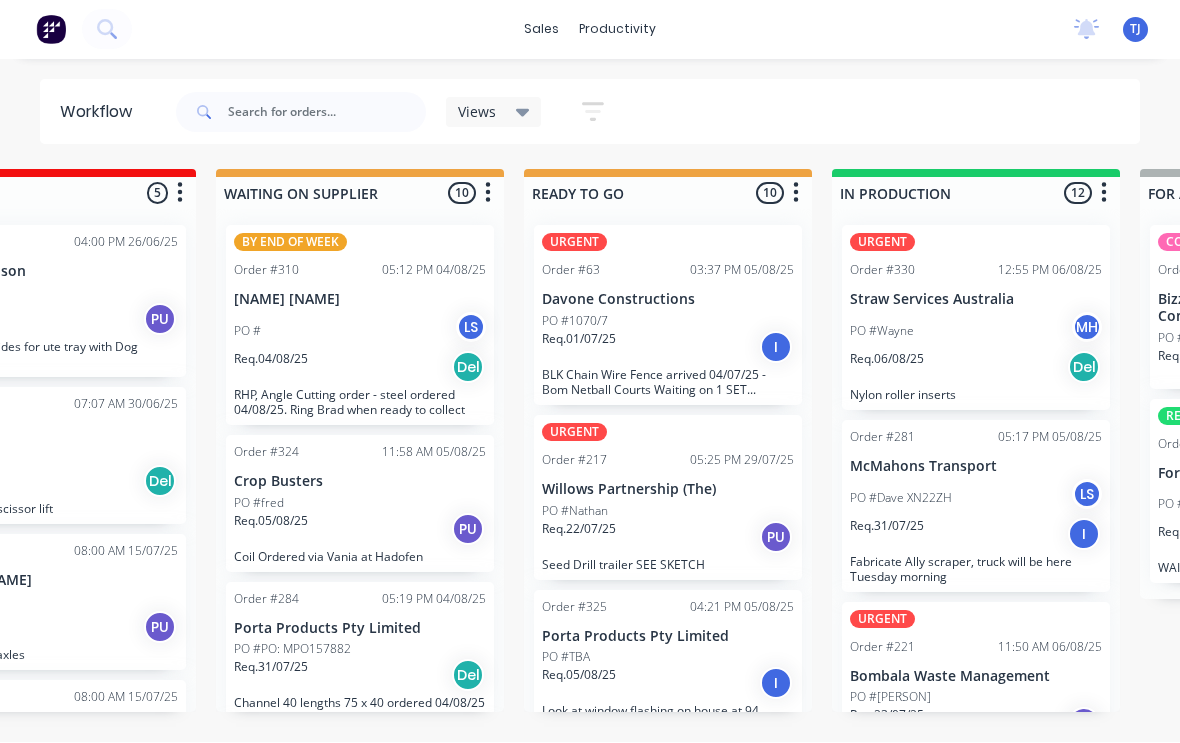 scroll, scrollTop: 1, scrollLeft: 461, axis: both 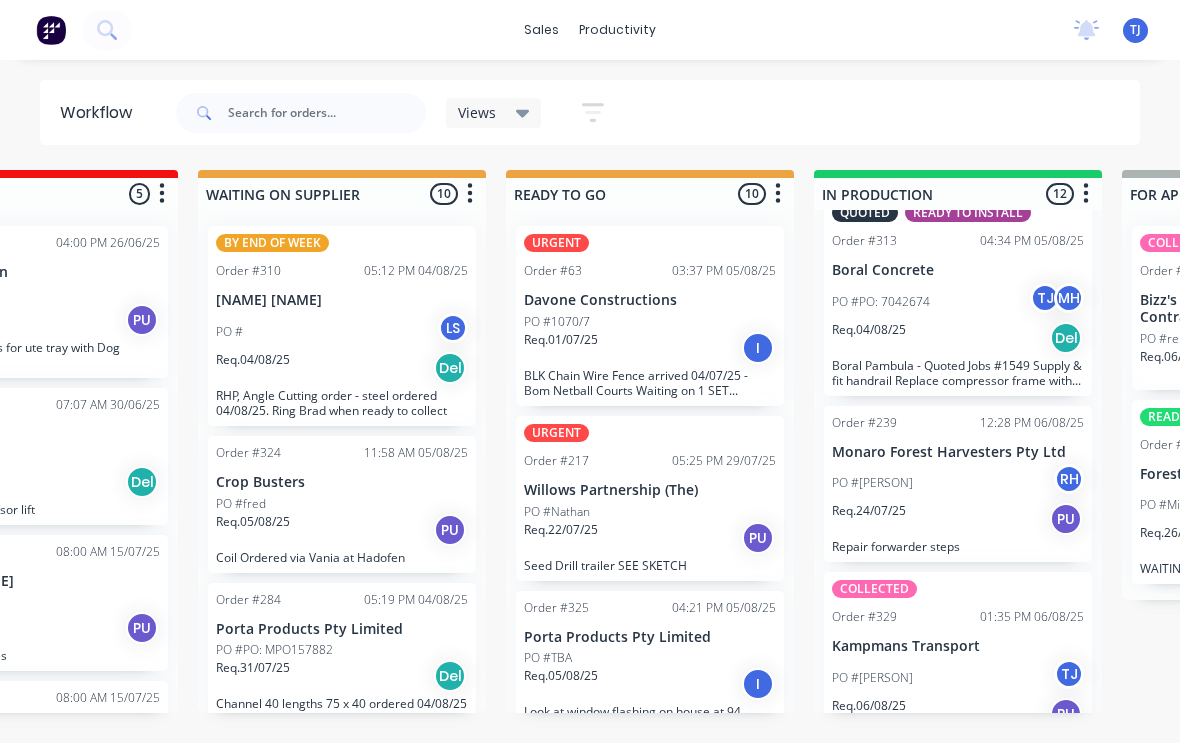 click on "PO #[PERSON] TJ" at bounding box center [958, 678] 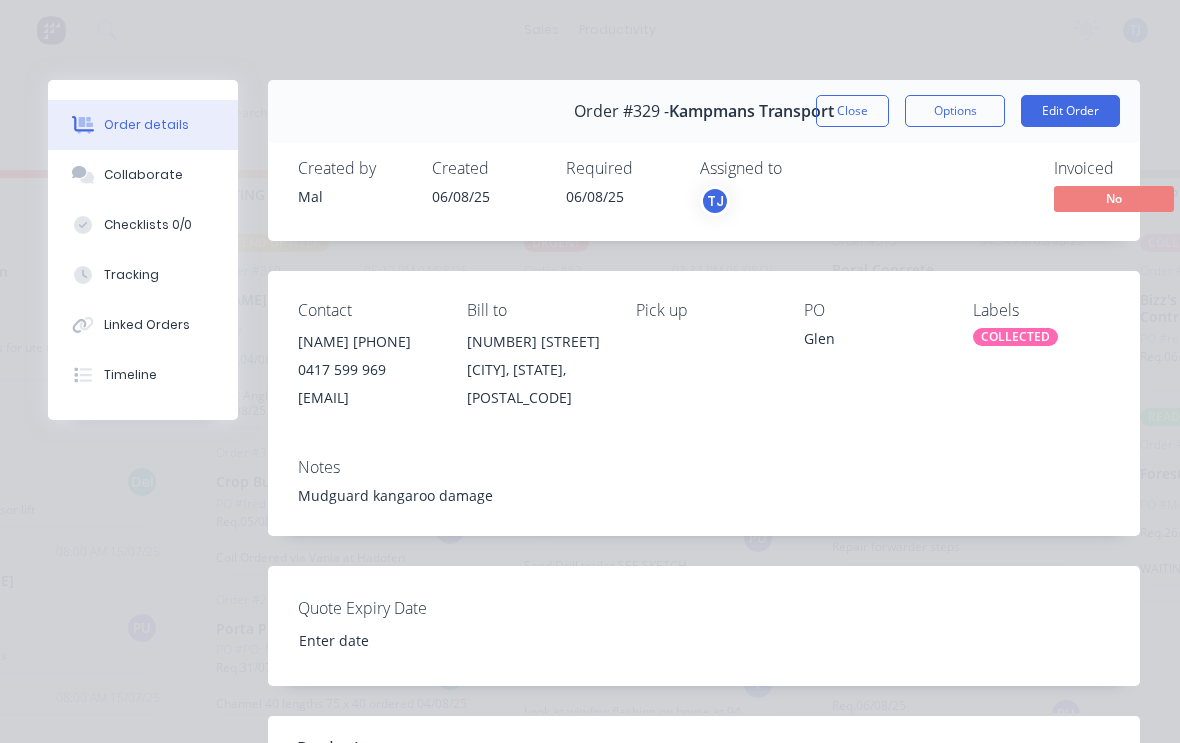 click on "Edit Order" at bounding box center (1070, 111) 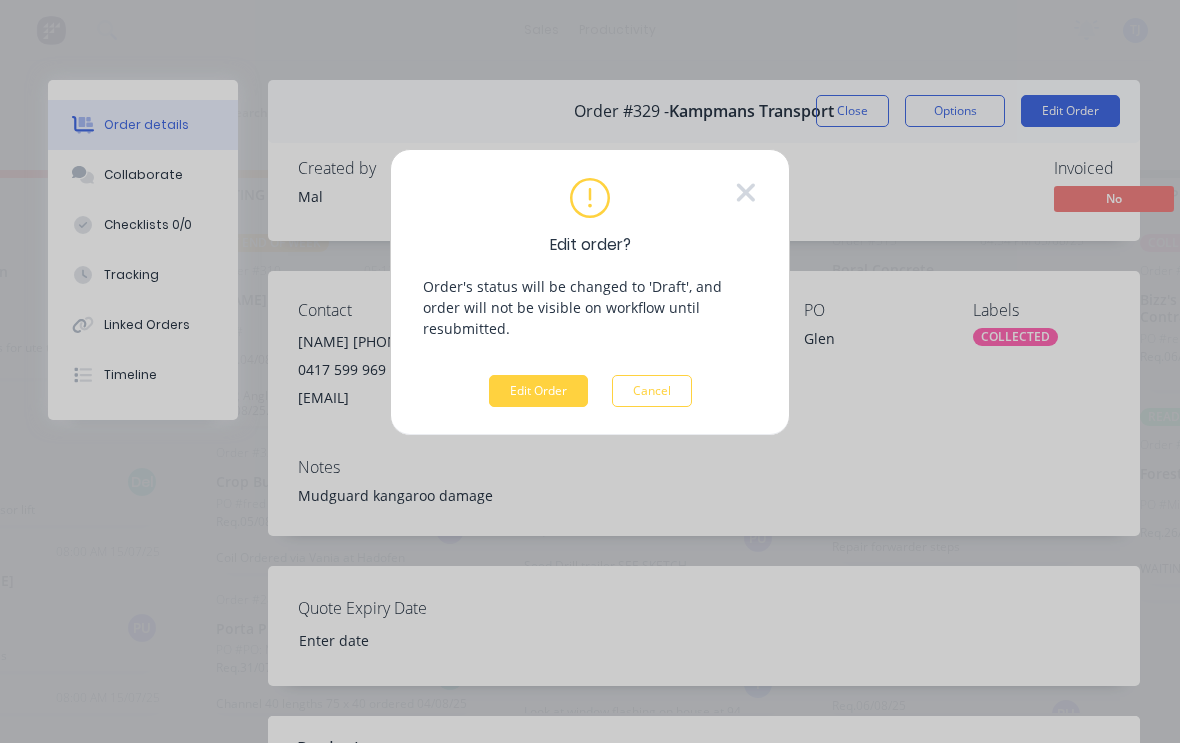 click on "Edit Order" at bounding box center (538, 391) 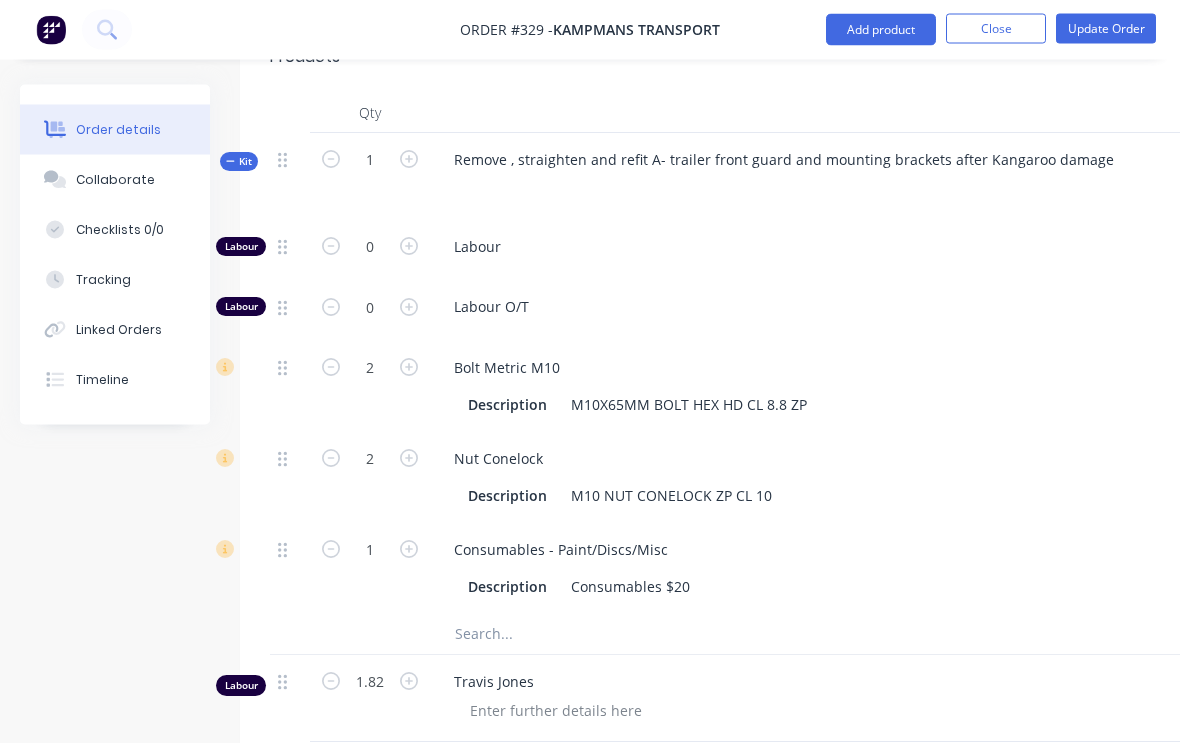 scroll, scrollTop: 746, scrollLeft: 0, axis: vertical 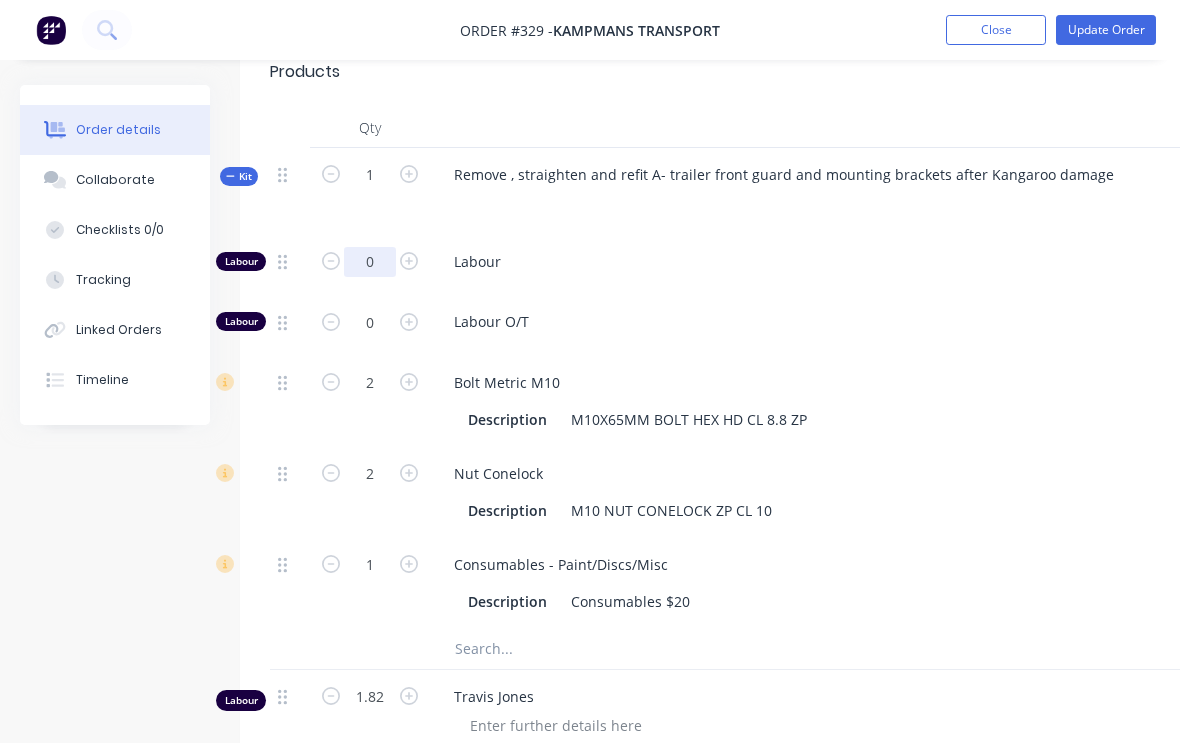 click on "0" at bounding box center (370, 262) 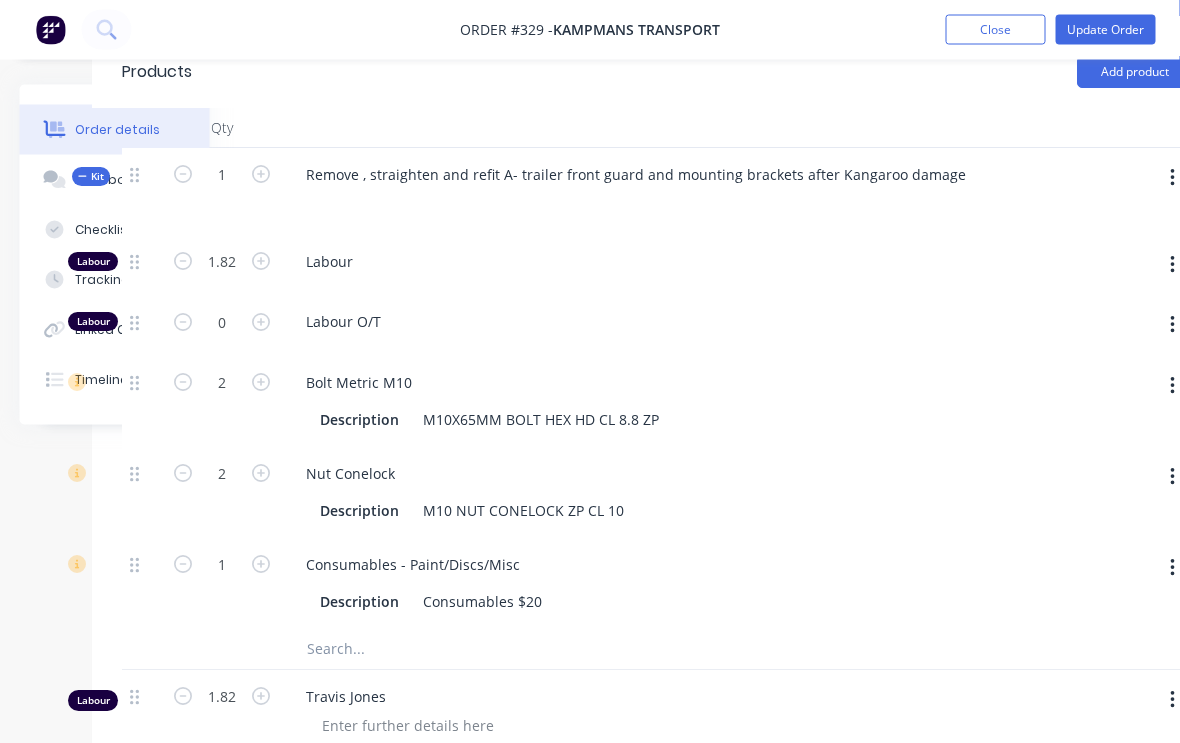 scroll, scrollTop: 745, scrollLeft: 210, axis: both 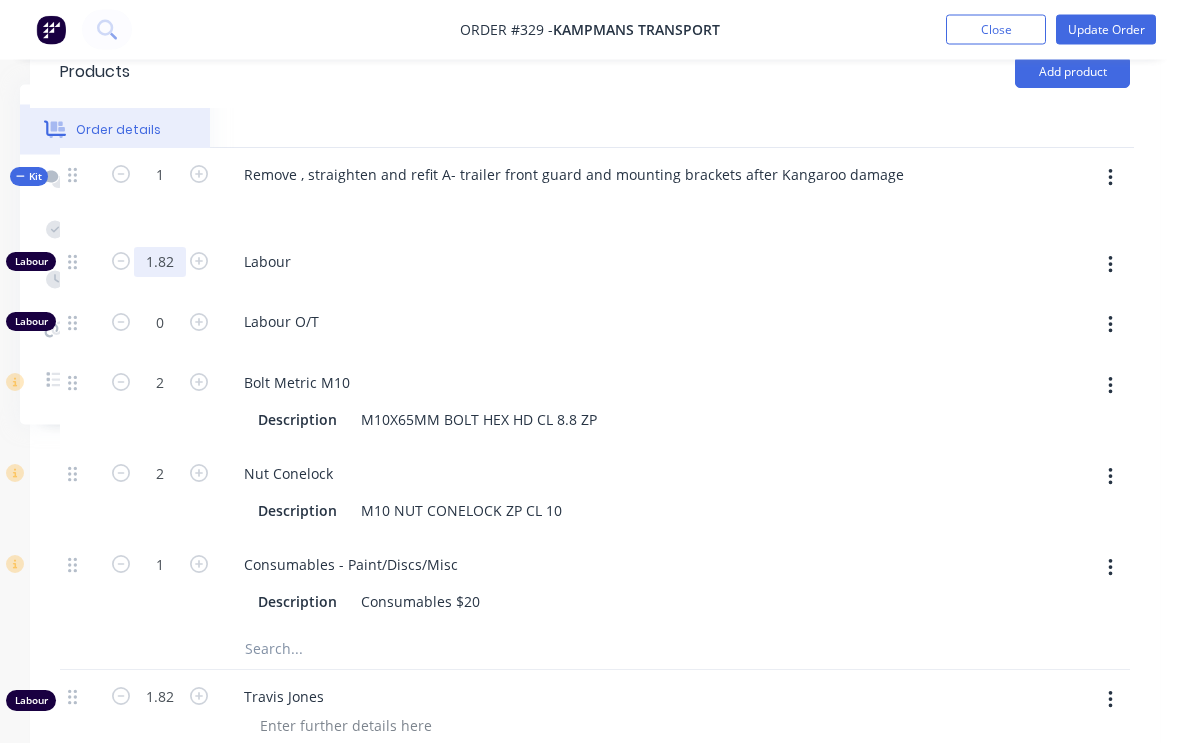 type on "1.82" 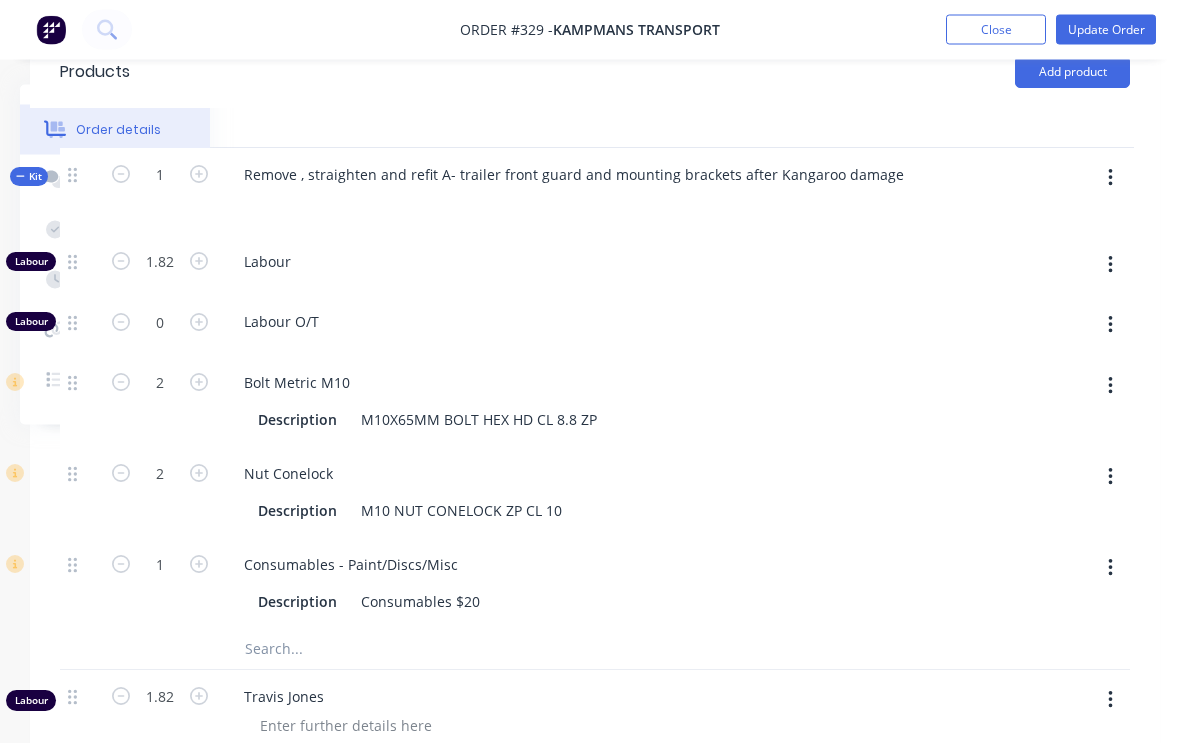 click 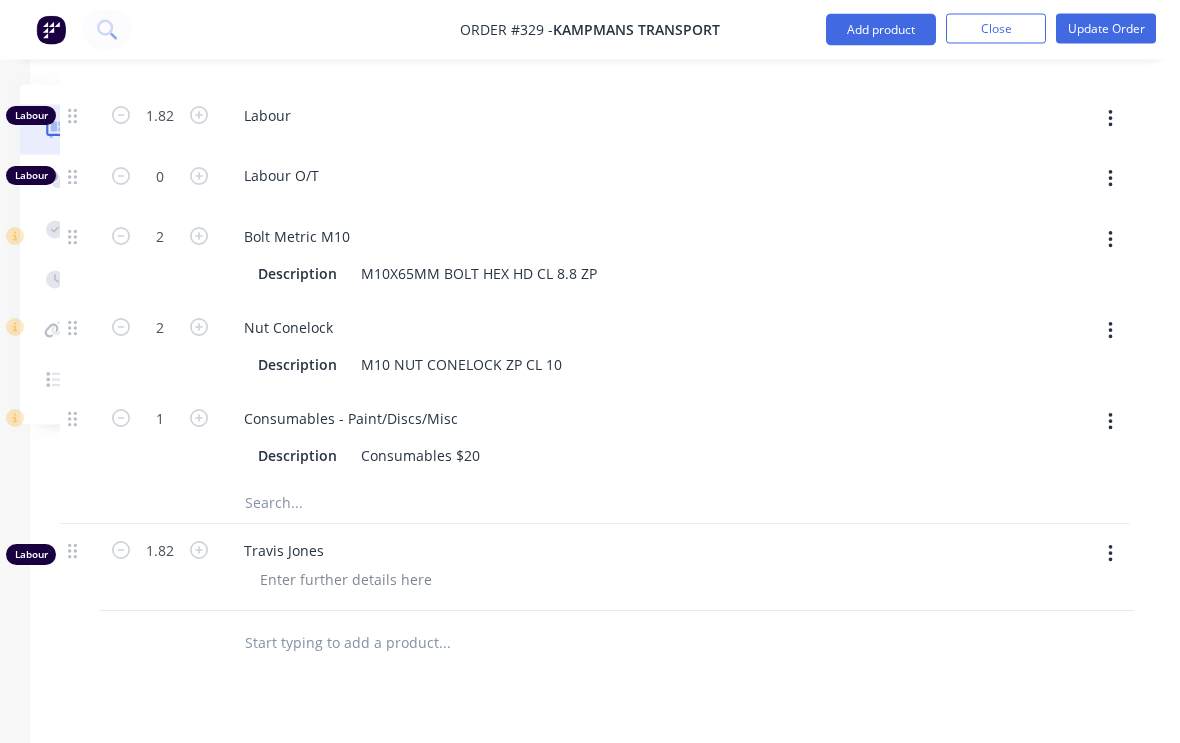 scroll, scrollTop: 983, scrollLeft: 210, axis: both 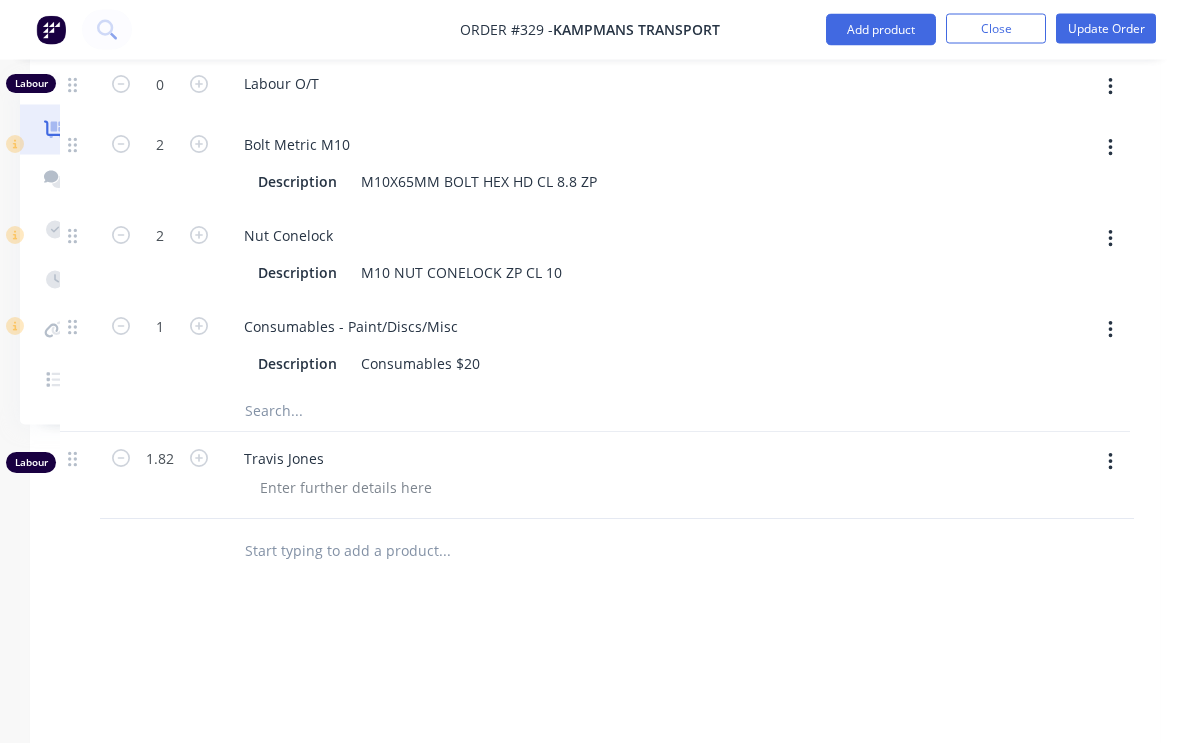 click 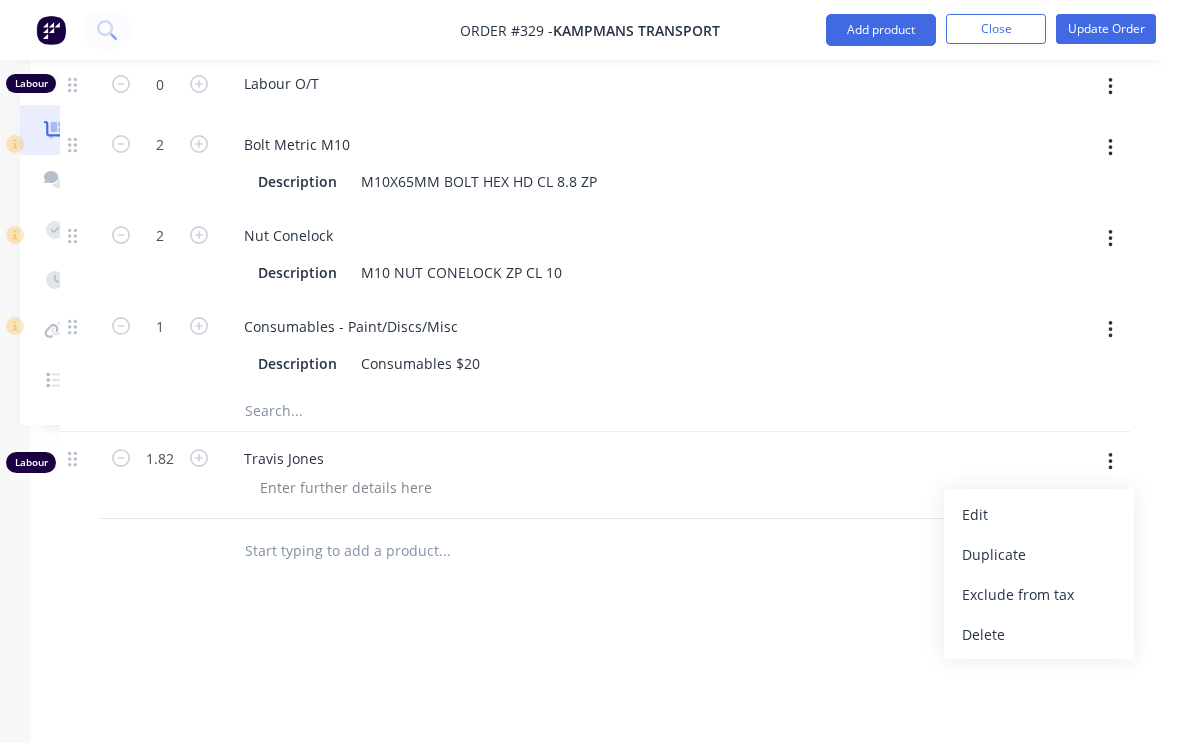 click on "Delete" at bounding box center (1039, 634) 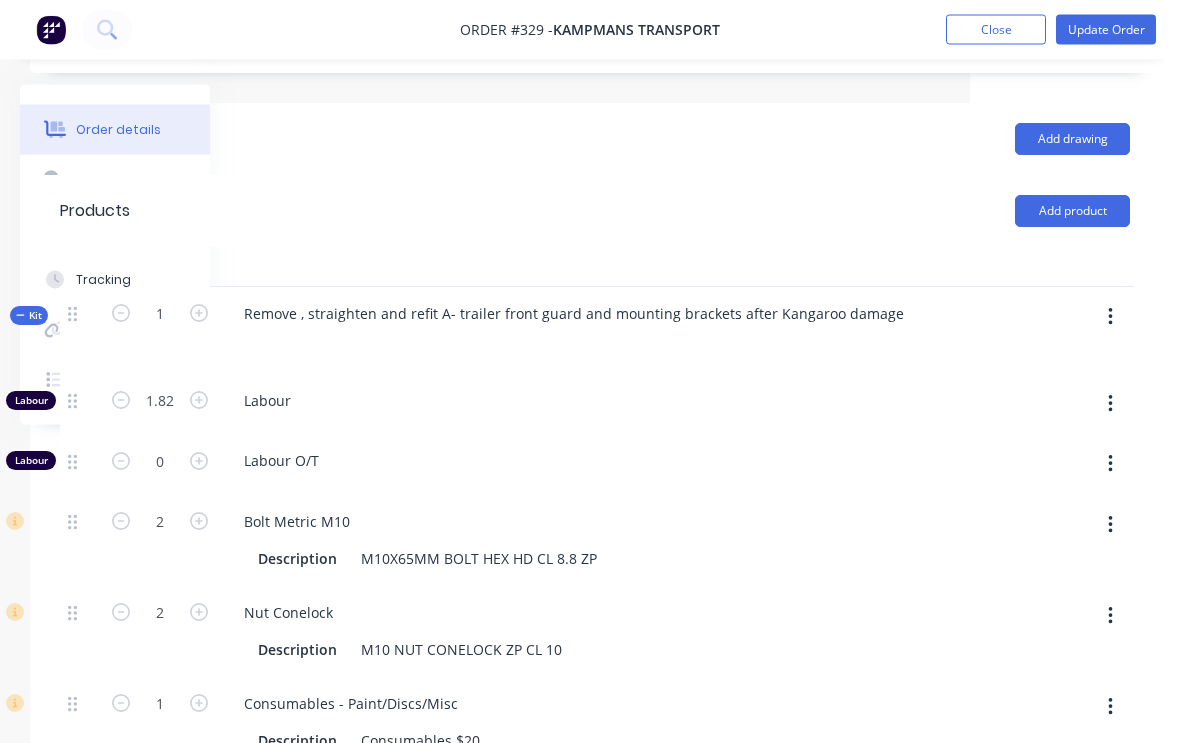 scroll, scrollTop: 591, scrollLeft: 210, axis: both 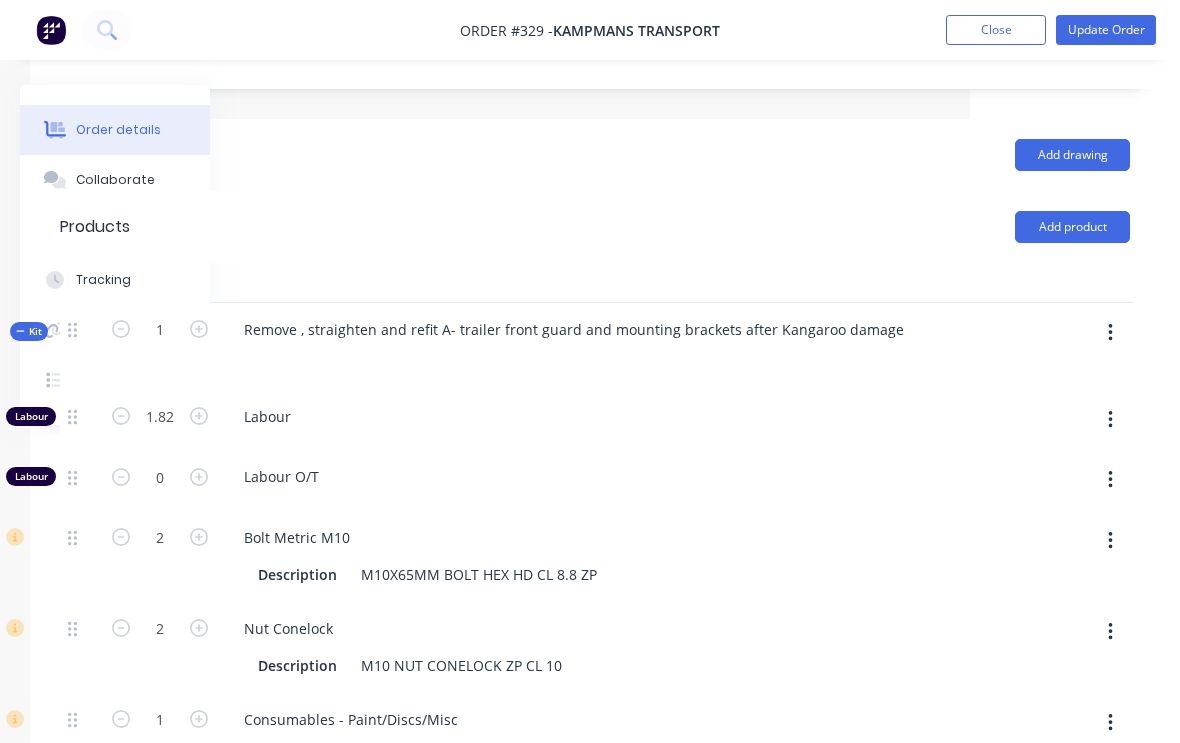 click on "Update Order" at bounding box center [1106, 30] 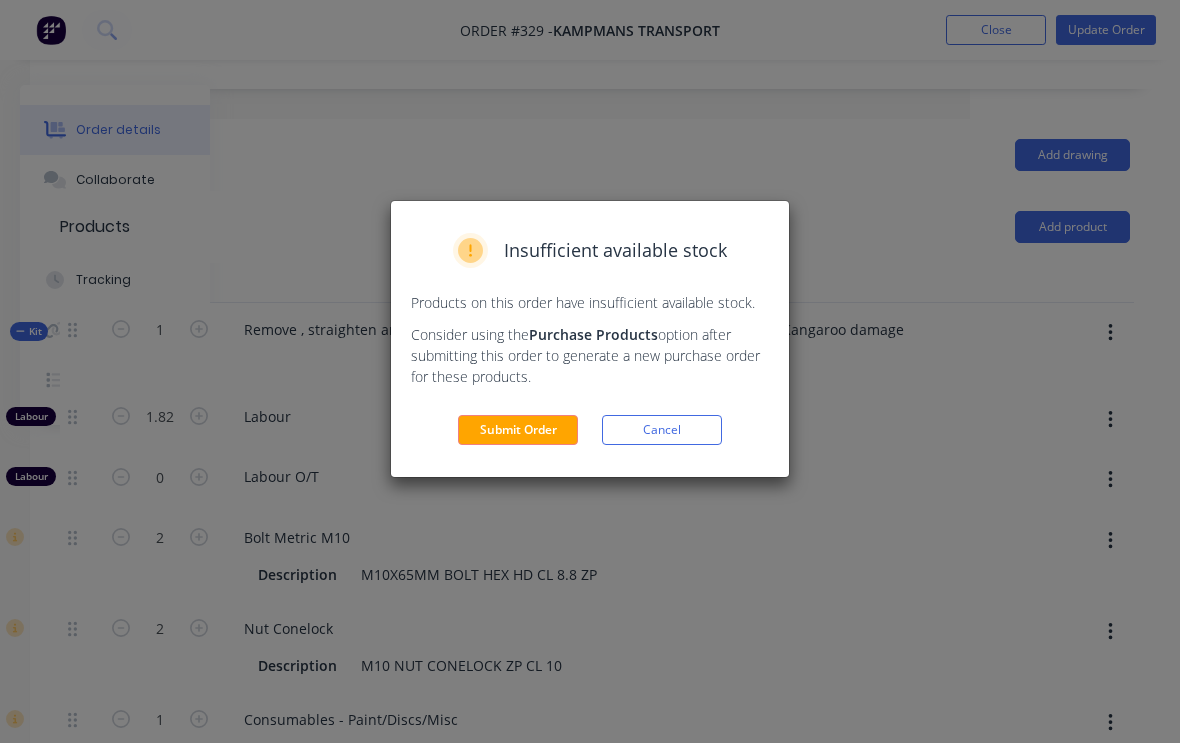 click on "Submit Order" at bounding box center [518, 430] 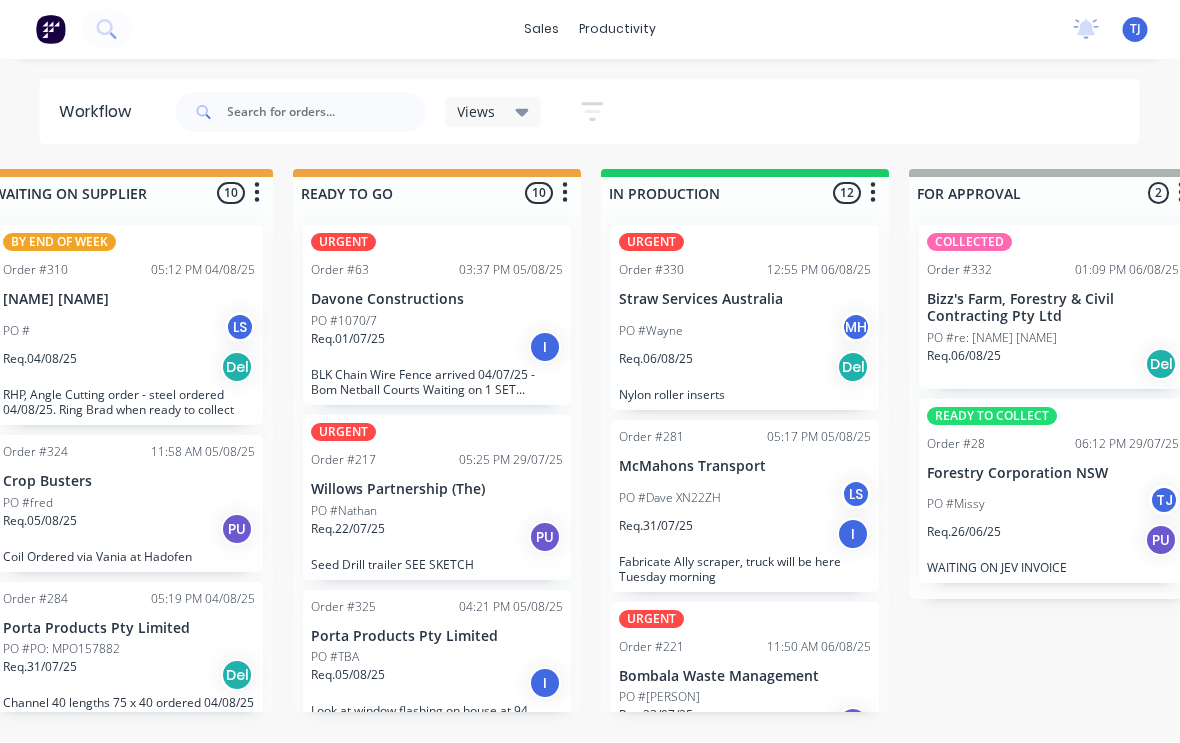 scroll, scrollTop: 0, scrollLeft: 674, axis: horizontal 